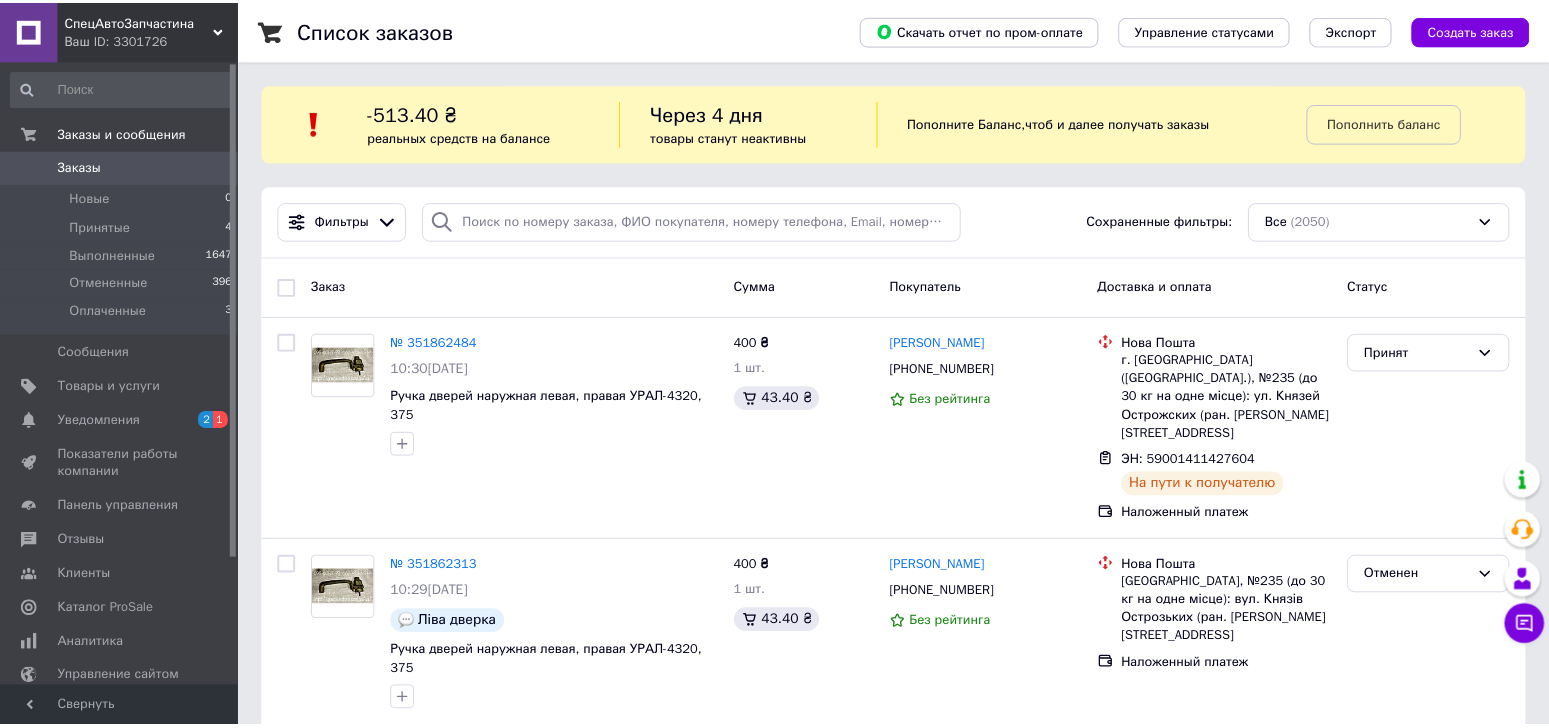 scroll, scrollTop: 0, scrollLeft: 0, axis: both 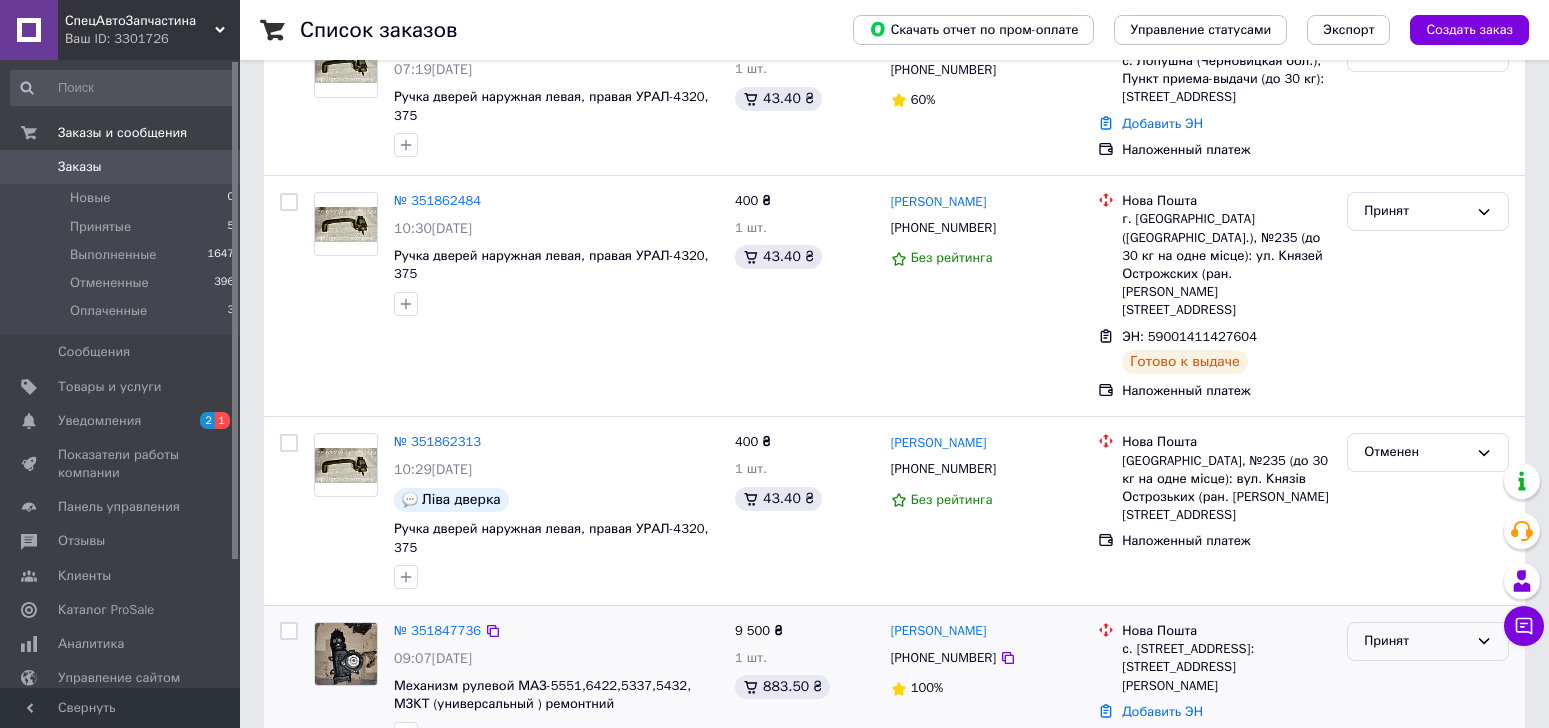 click 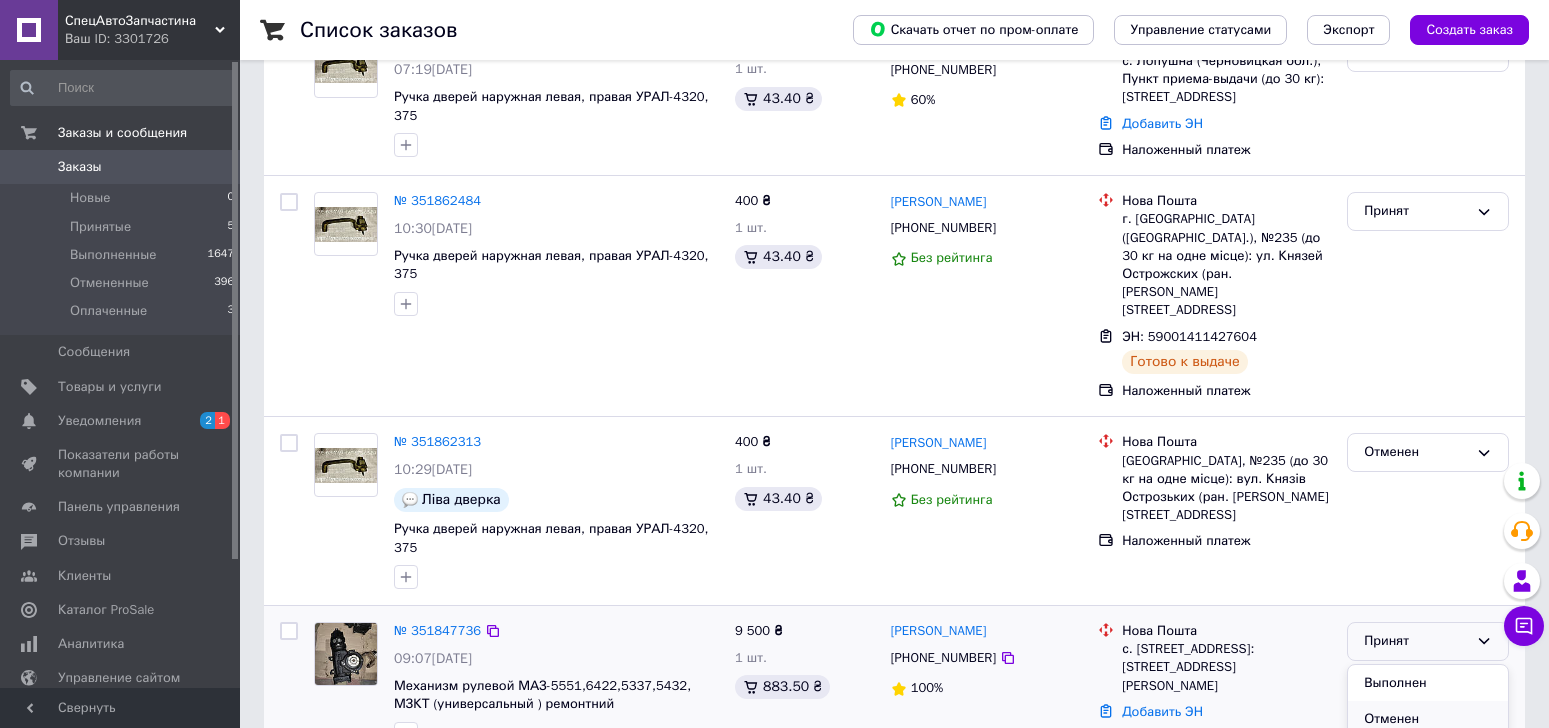 click on "Отменен" at bounding box center (1428, 719) 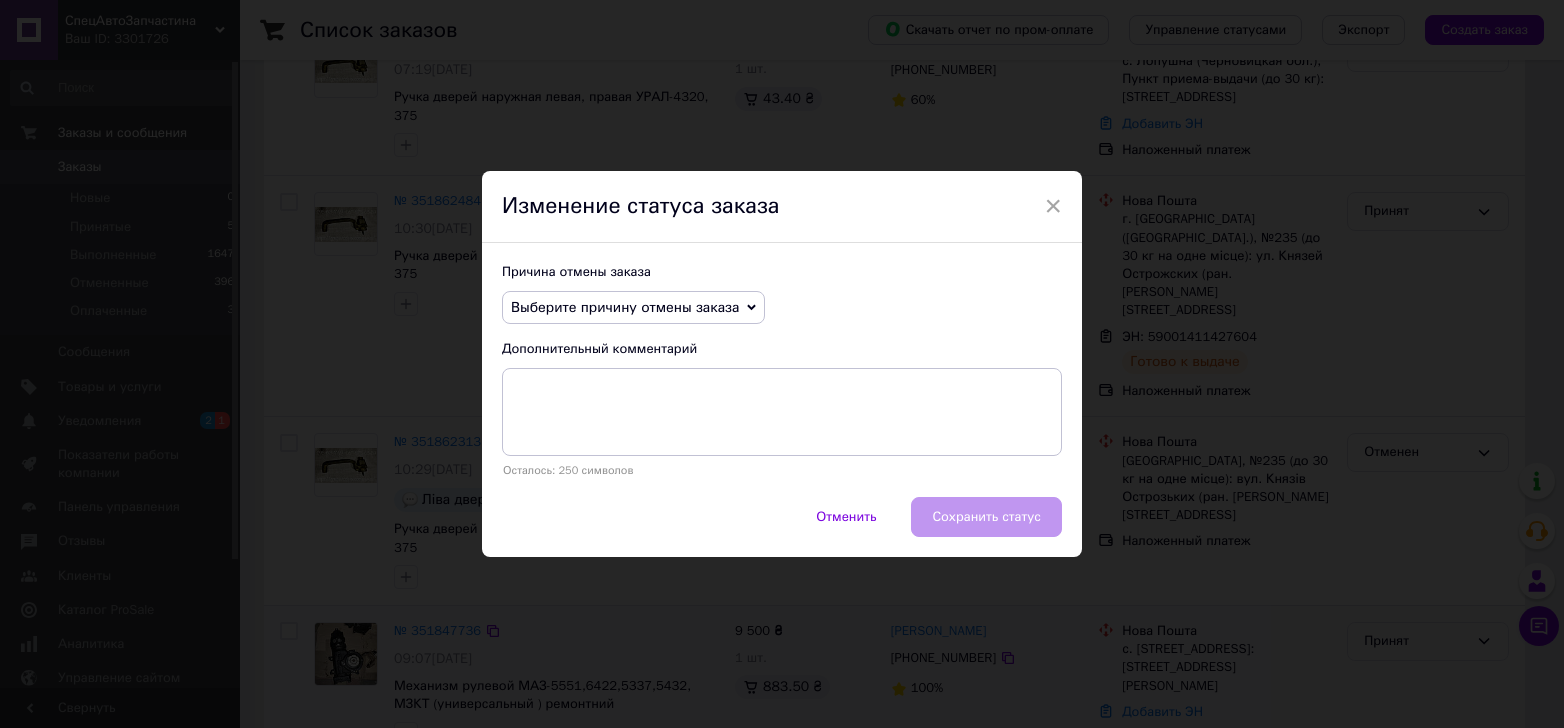 click 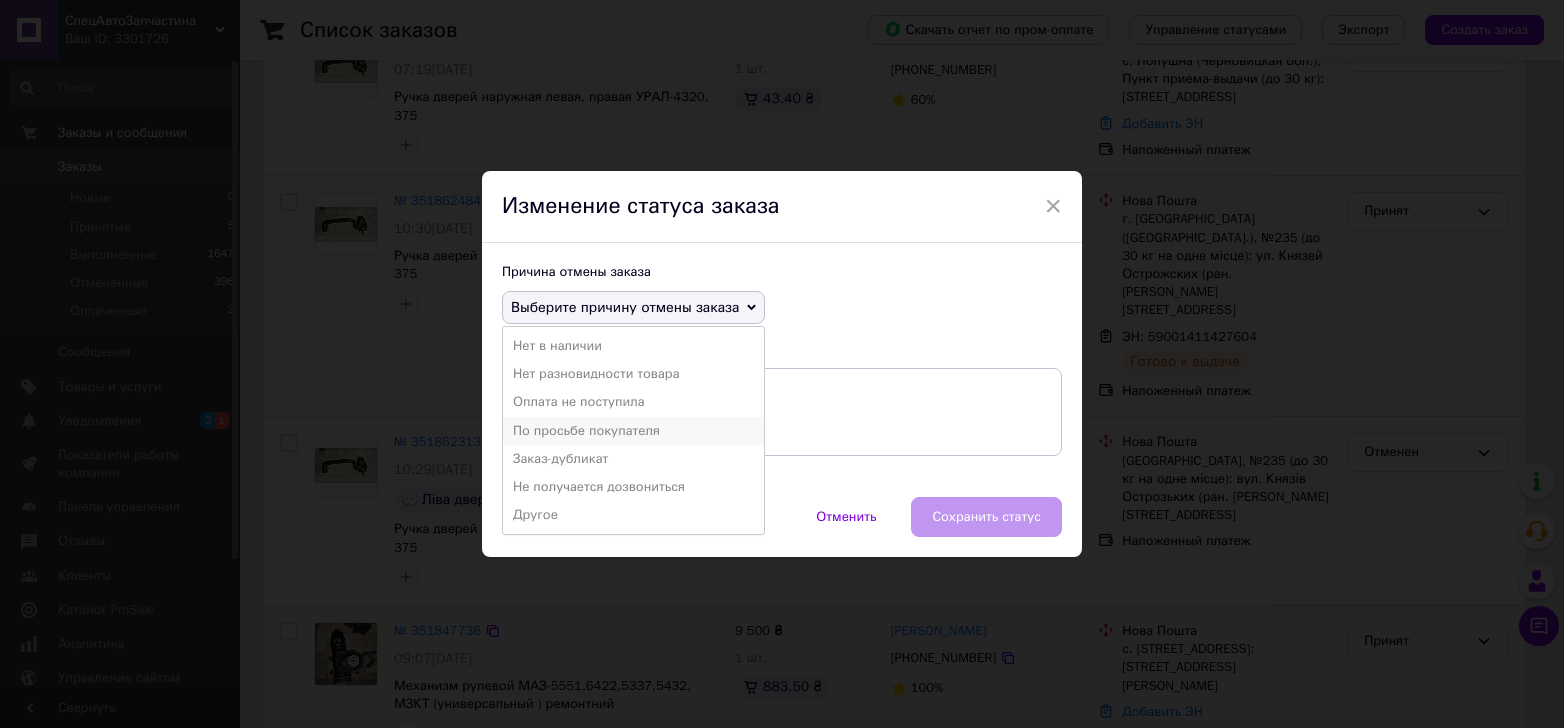 click on "По просьбе покупателя" at bounding box center (633, 431) 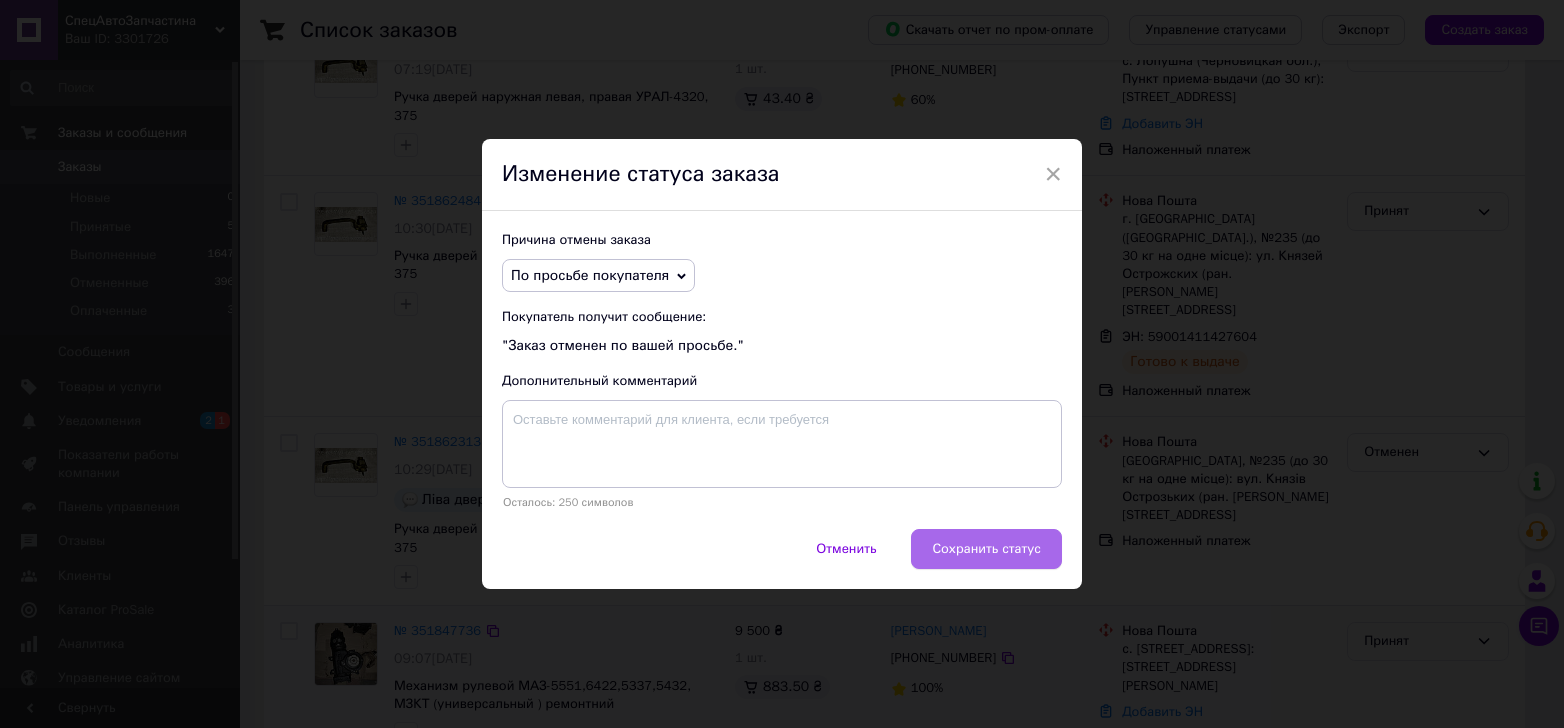 click on "Сохранить статус" at bounding box center [986, 549] 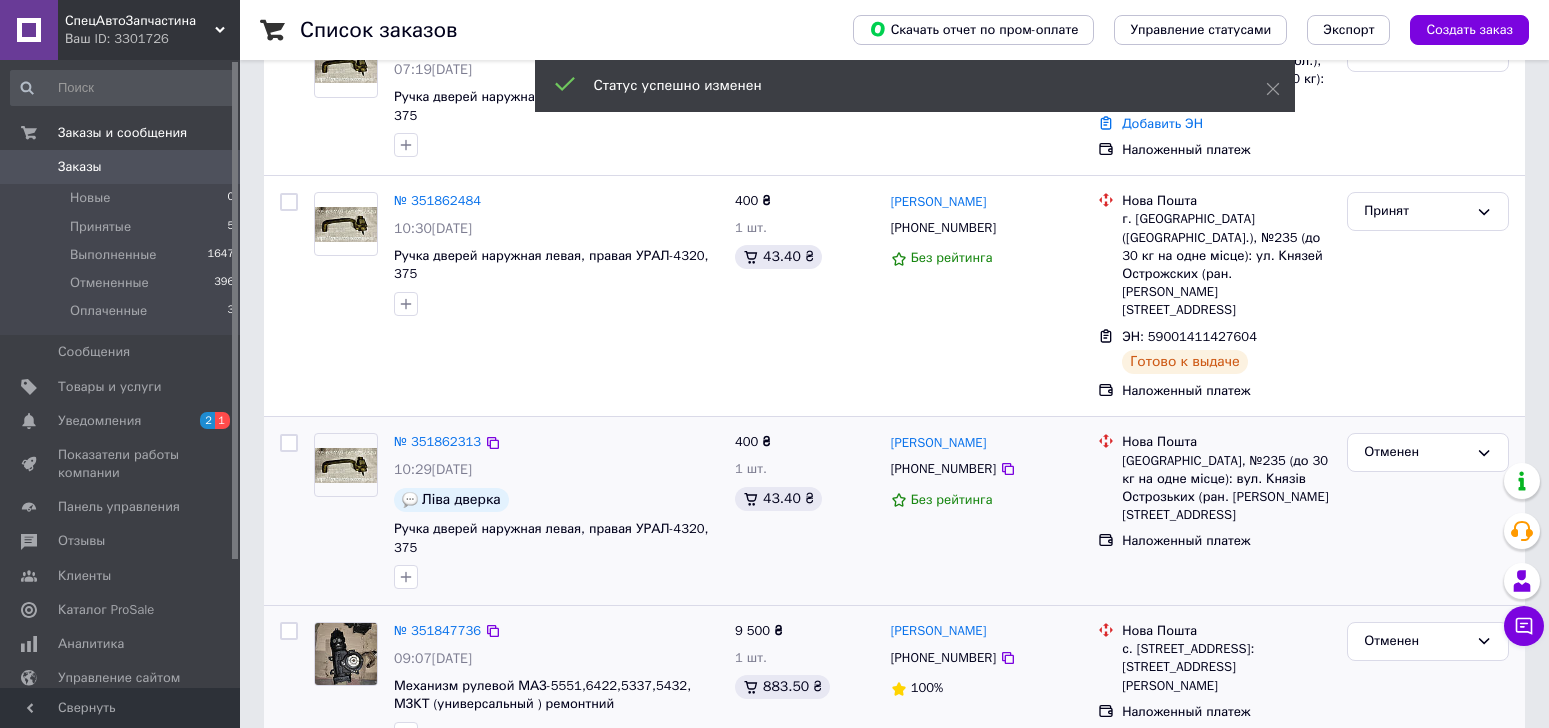 scroll, scrollTop: 0, scrollLeft: 0, axis: both 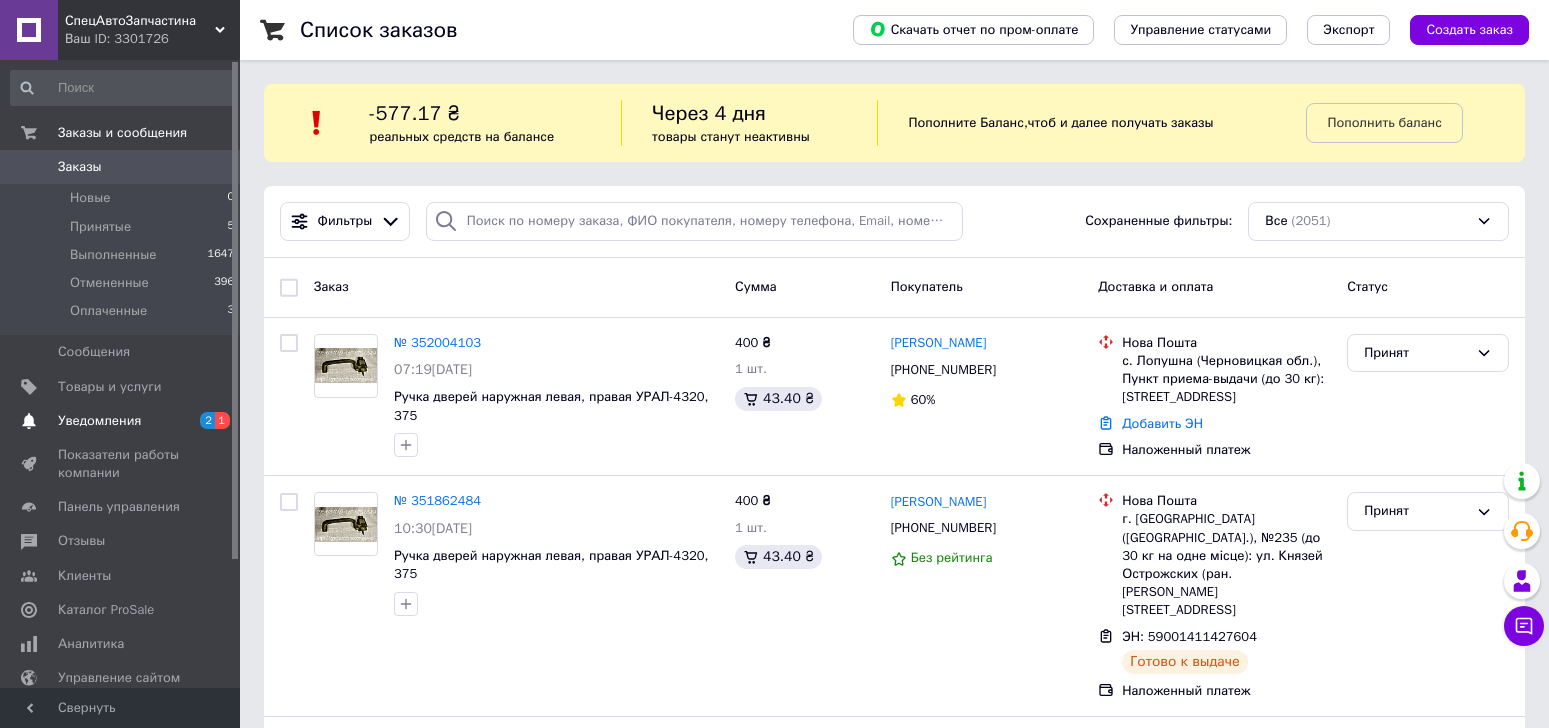 click on "Уведомления" at bounding box center (99, 421) 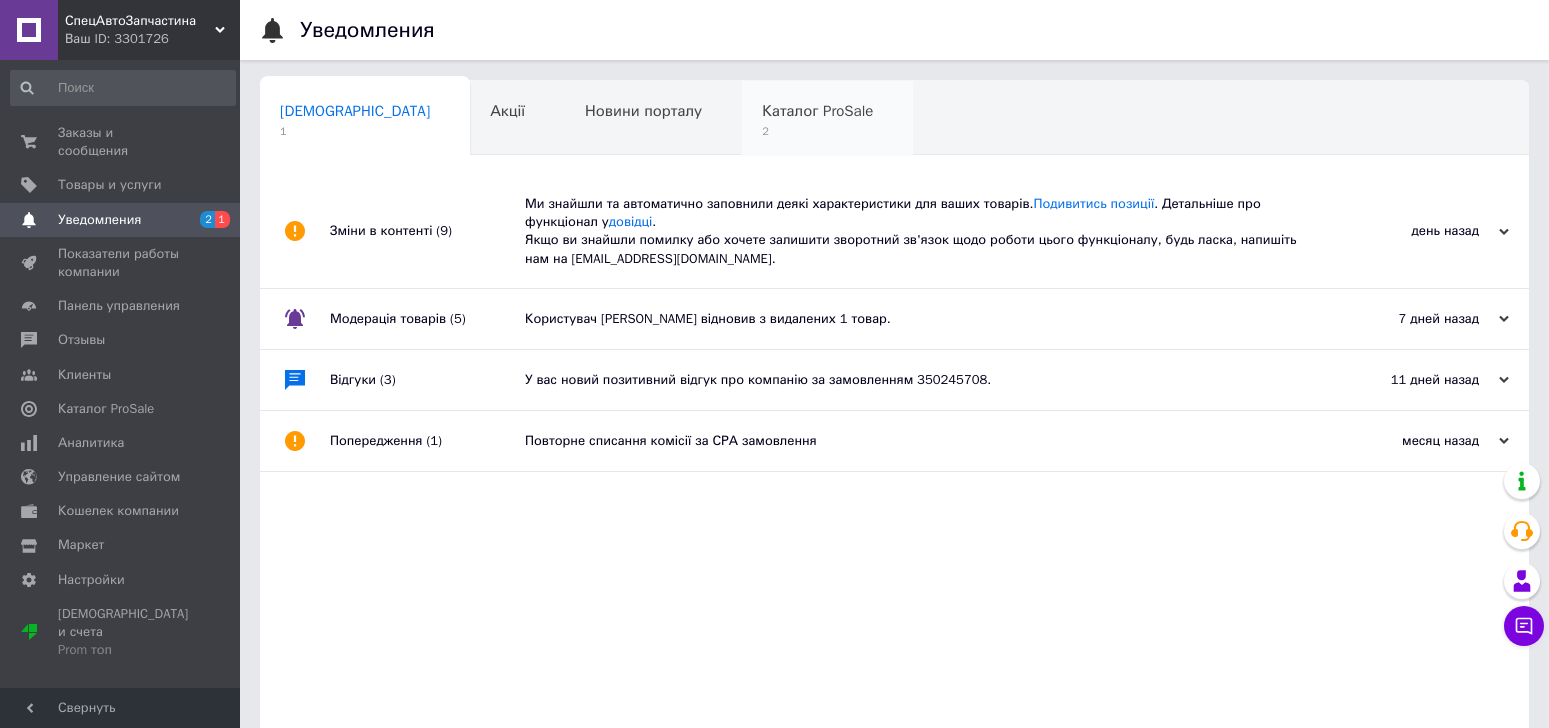 click on "2" at bounding box center [817, 131] 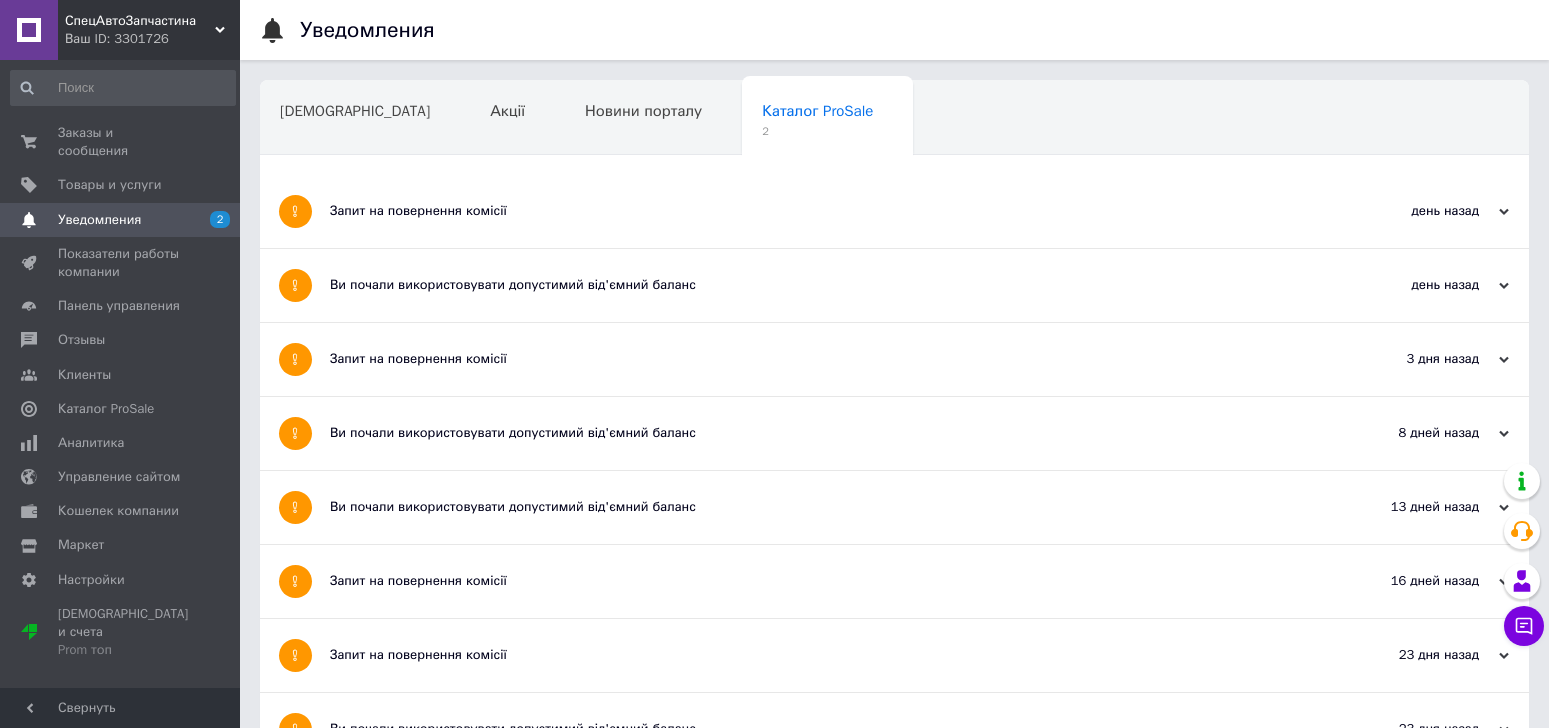 click on "Запит на повернення комісії" at bounding box center [819, 211] 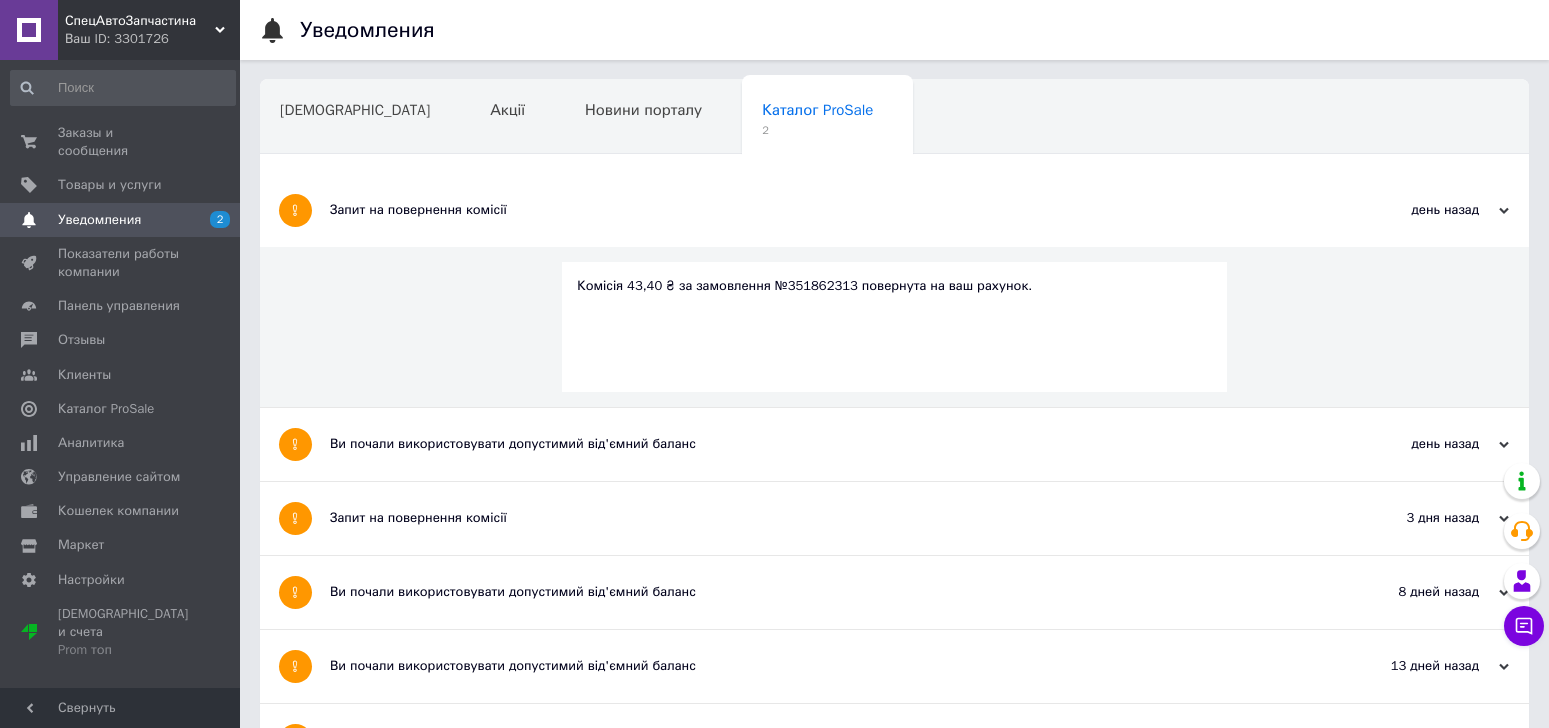 scroll, scrollTop: 0, scrollLeft: 0, axis: both 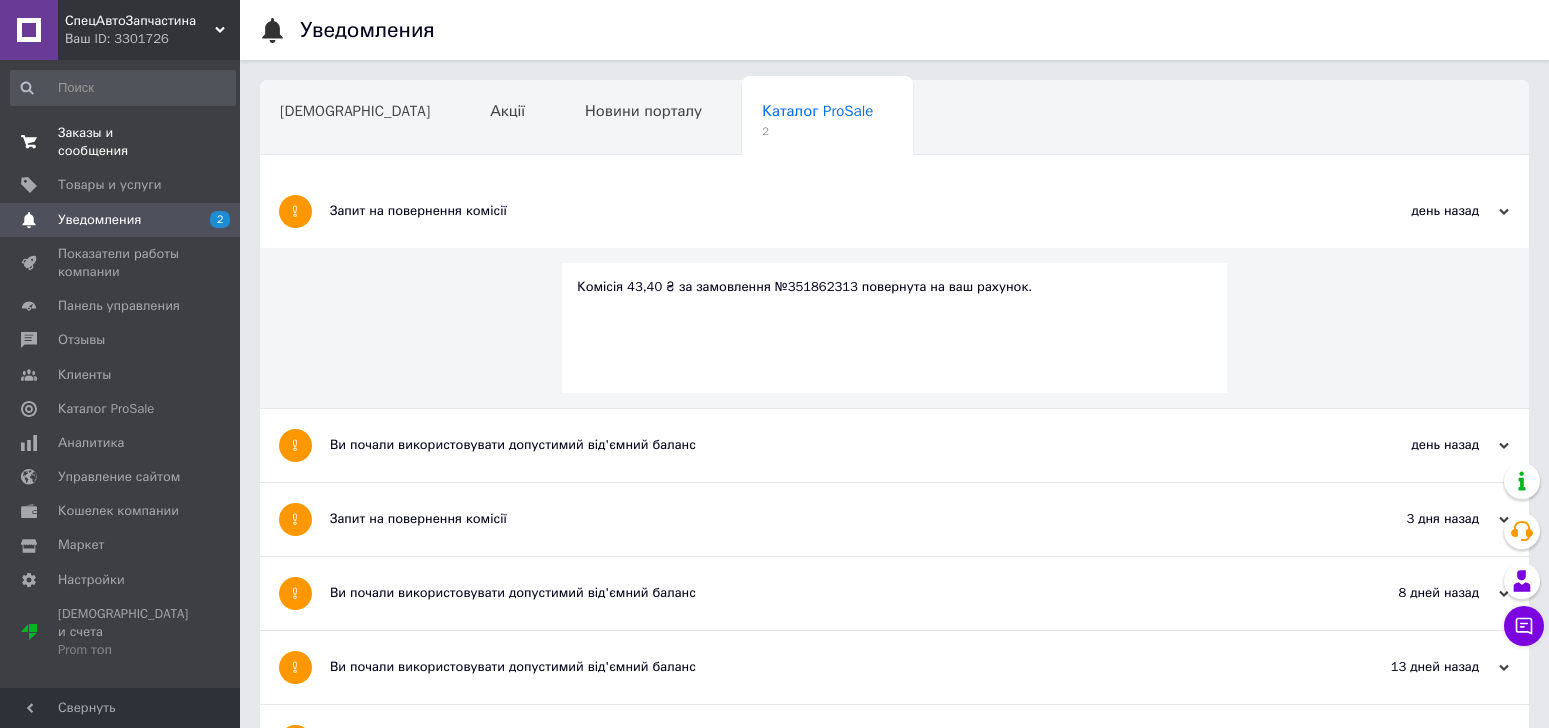click on "Заказы и сообщения 0 0" at bounding box center (123, 142) 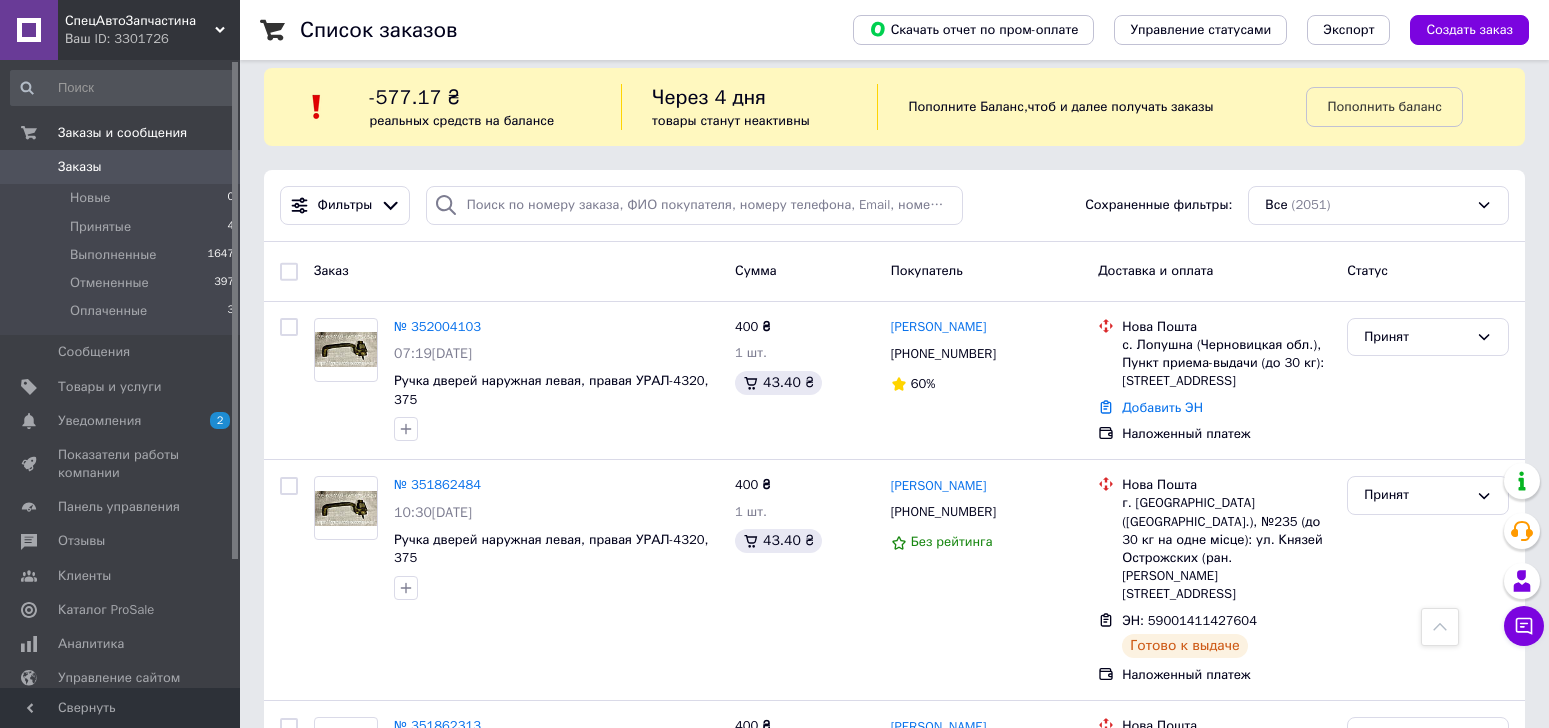 scroll, scrollTop: 0, scrollLeft: 0, axis: both 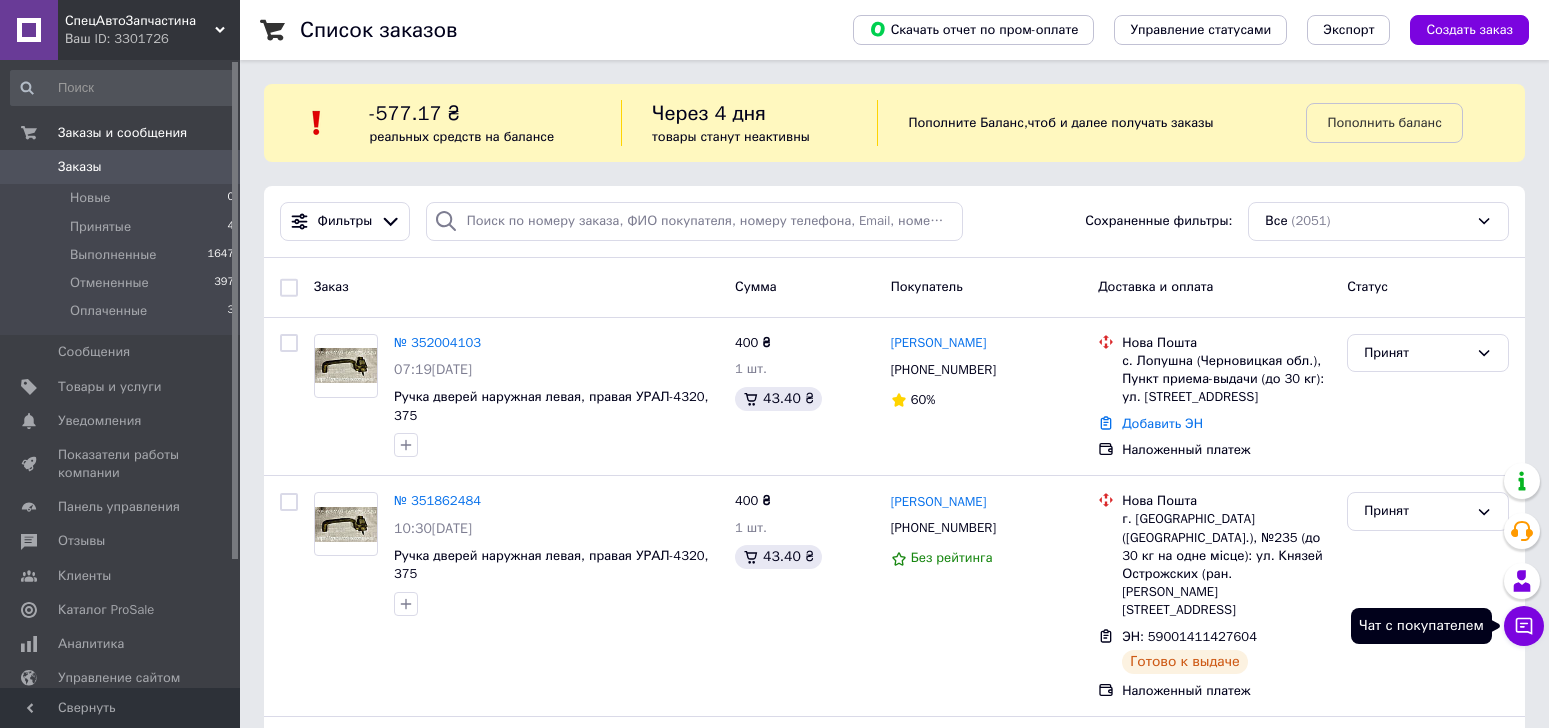 click 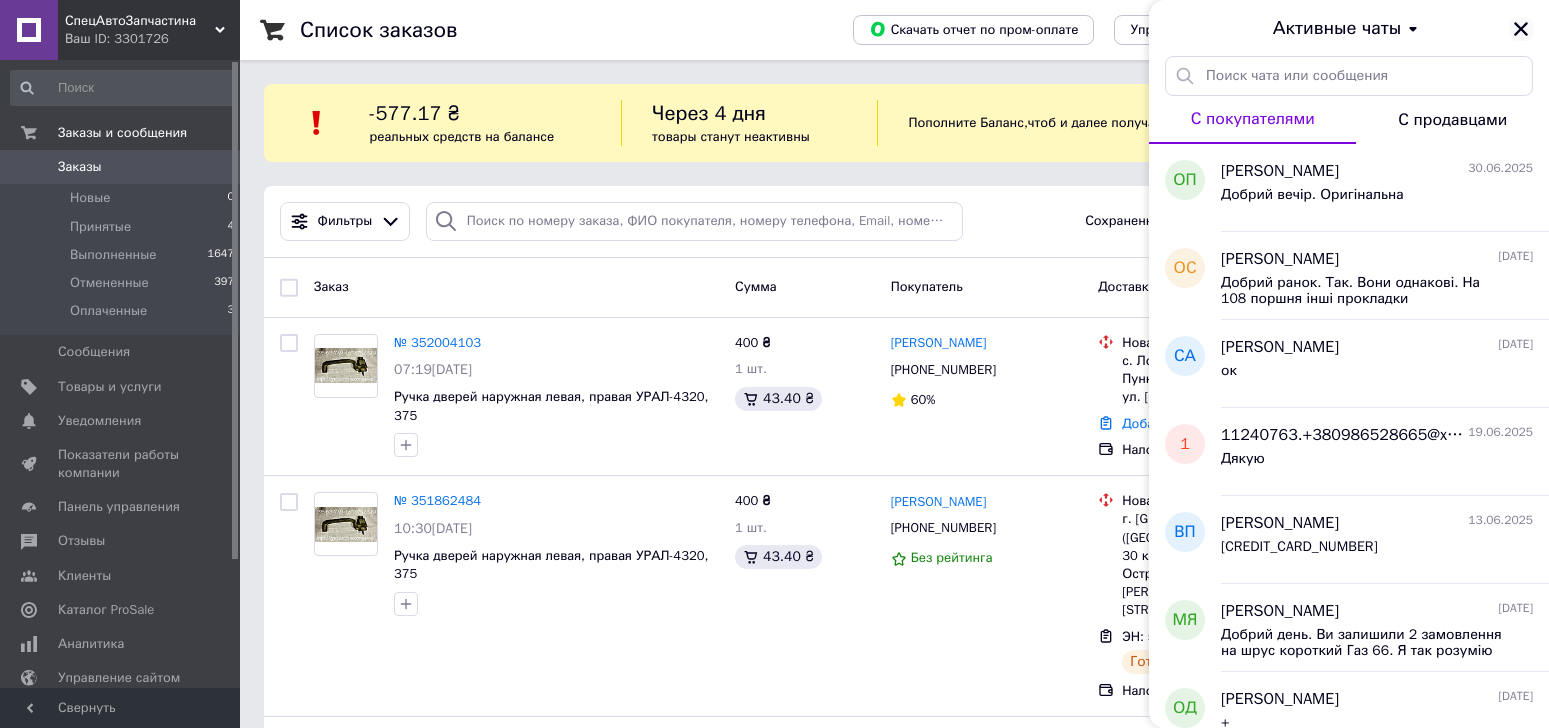 click 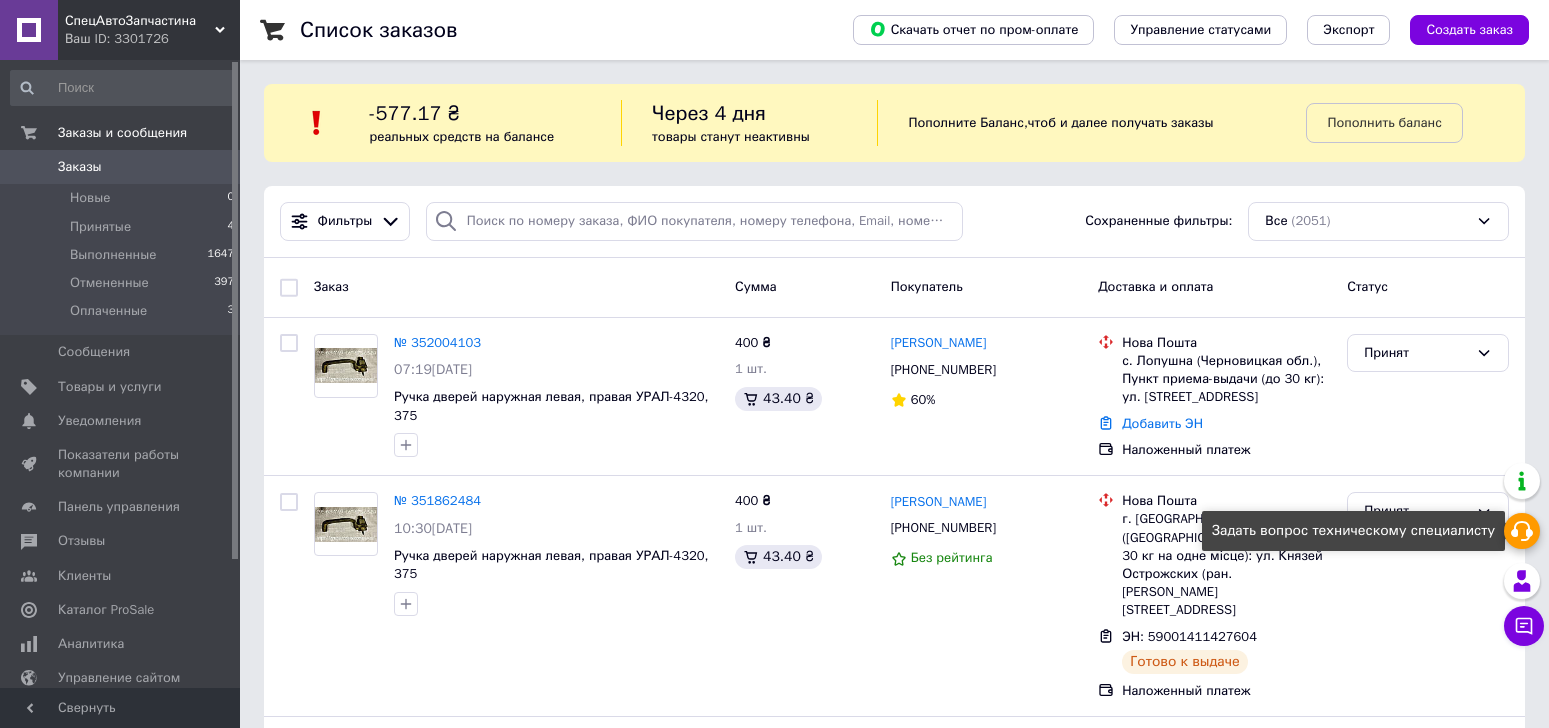 click 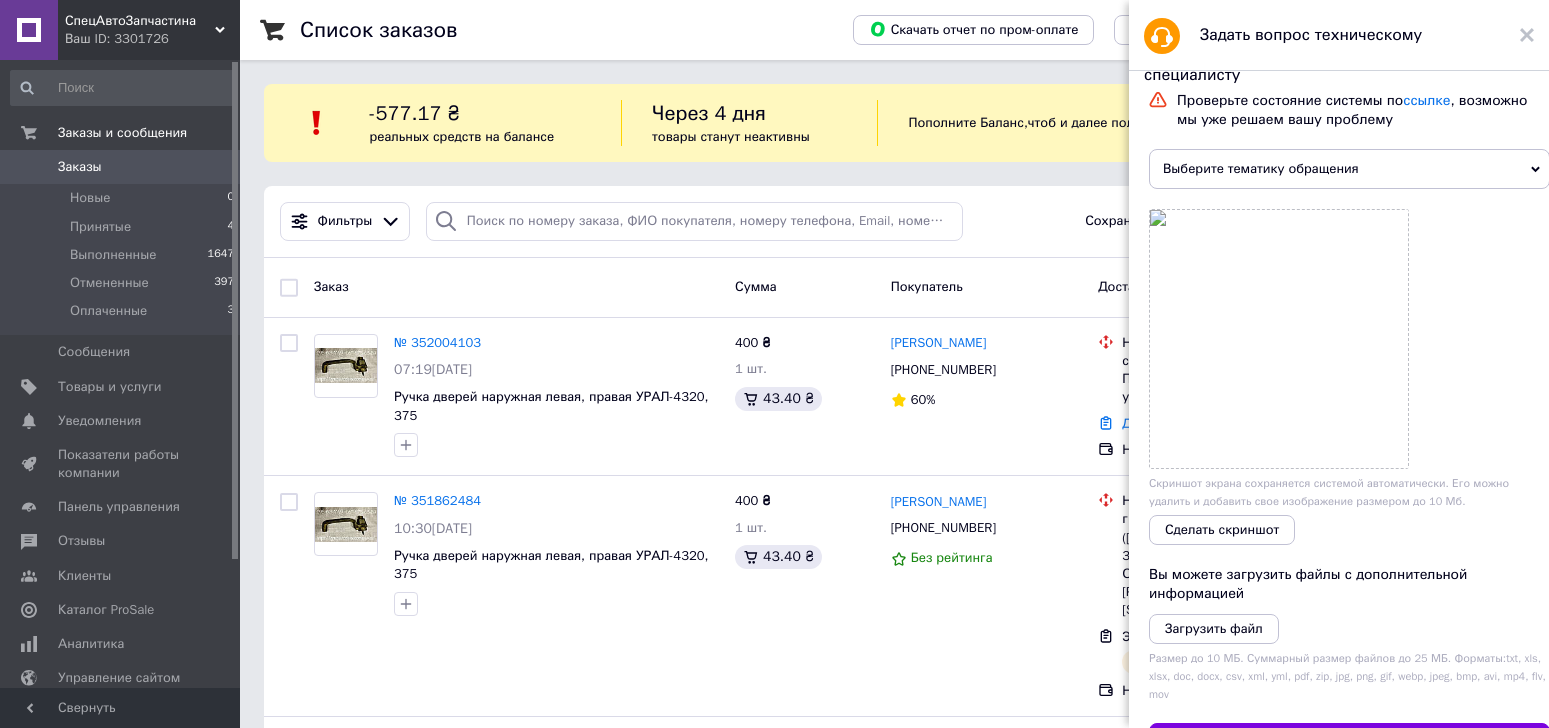 drag, startPoint x: 1235, startPoint y: 453, endPoint x: 1526, endPoint y: 168, distance: 407.3156 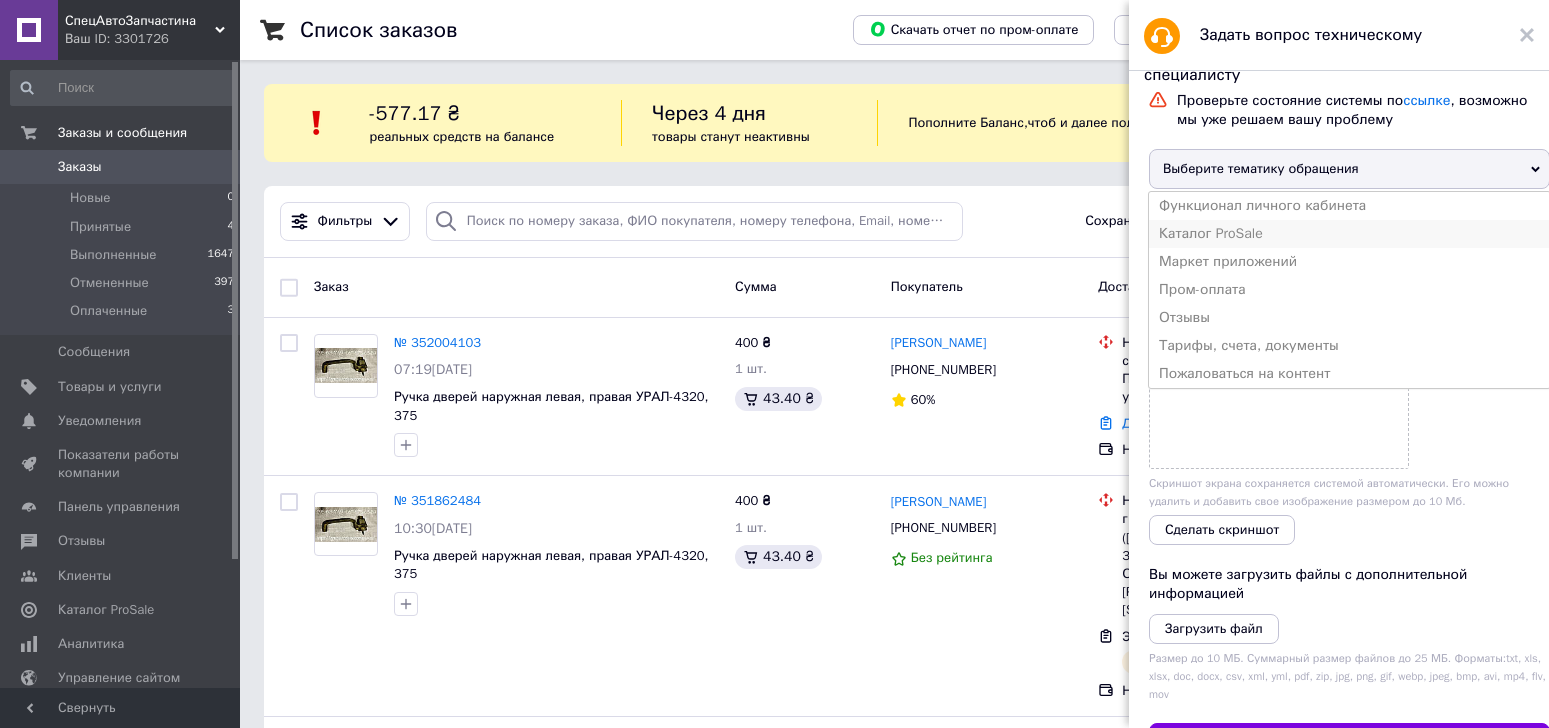 click on "Каталог ProSale" at bounding box center (1349, 234) 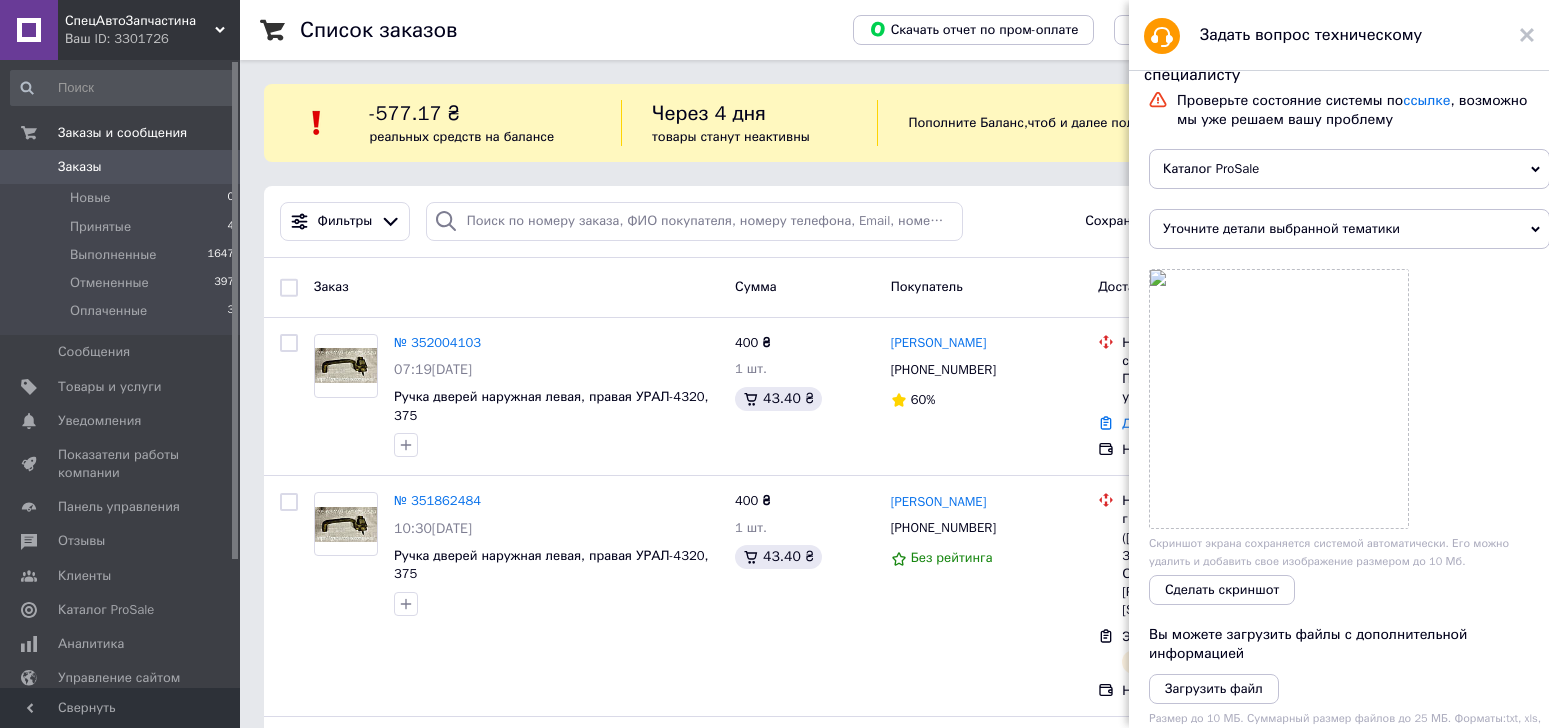 click 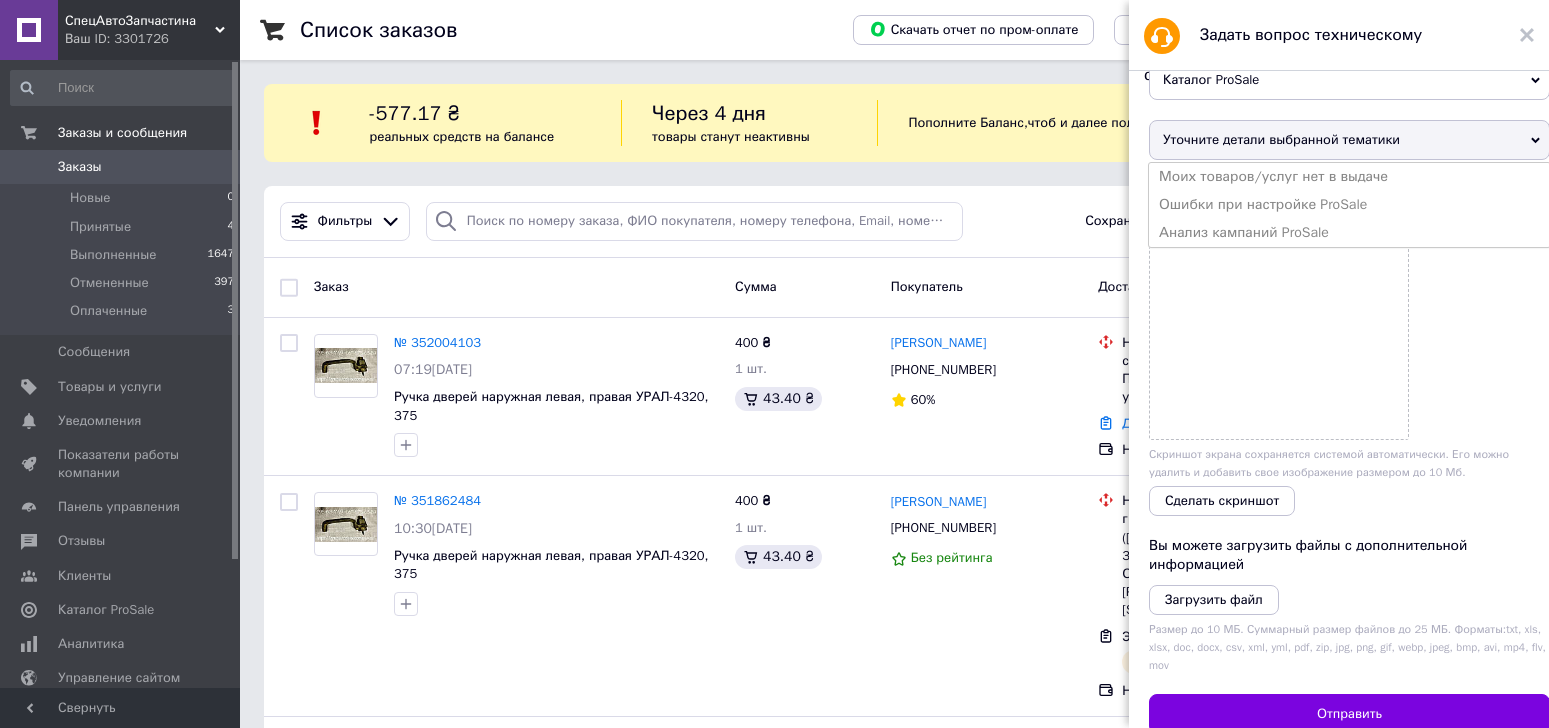 scroll, scrollTop: 0, scrollLeft: 0, axis: both 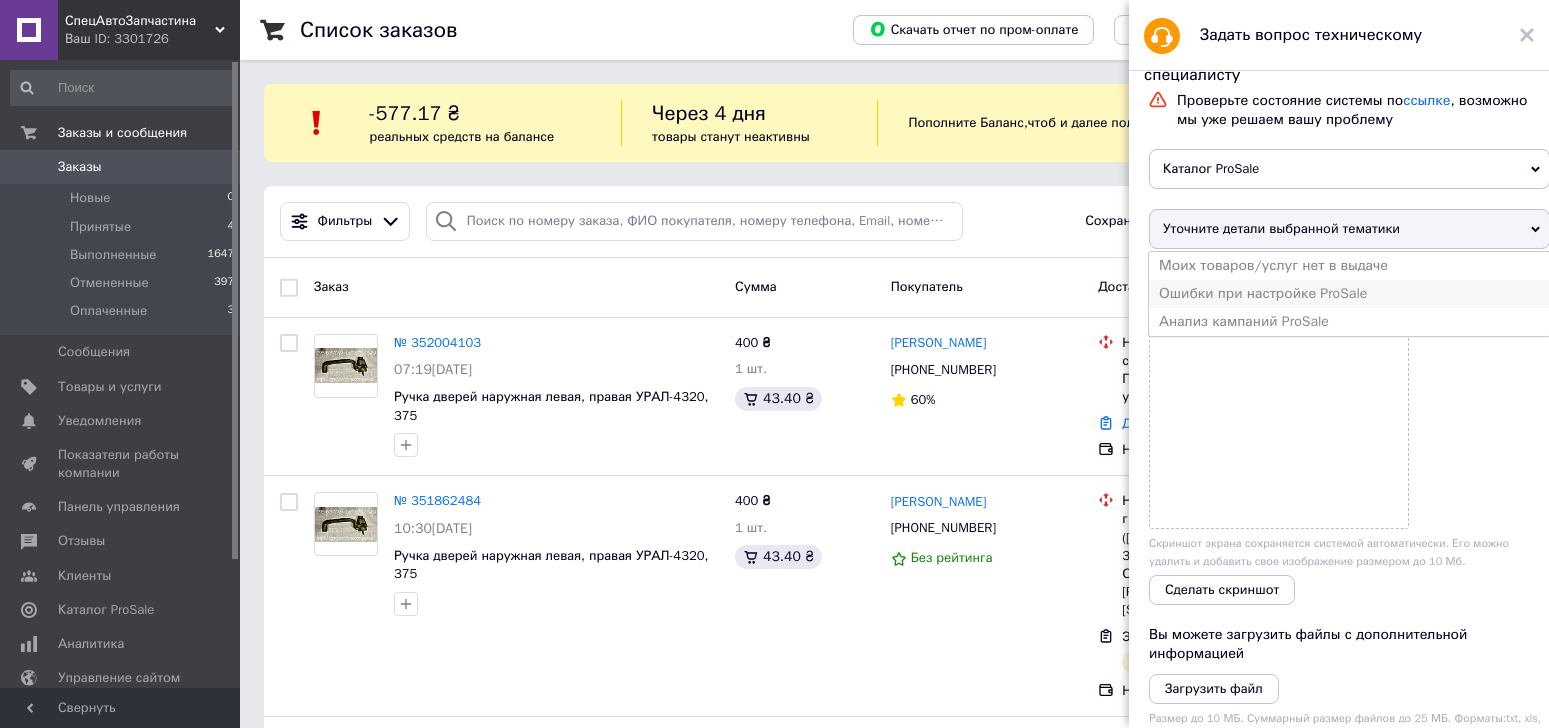click on "Ошибки при настройке ProSale" at bounding box center (1349, 294) 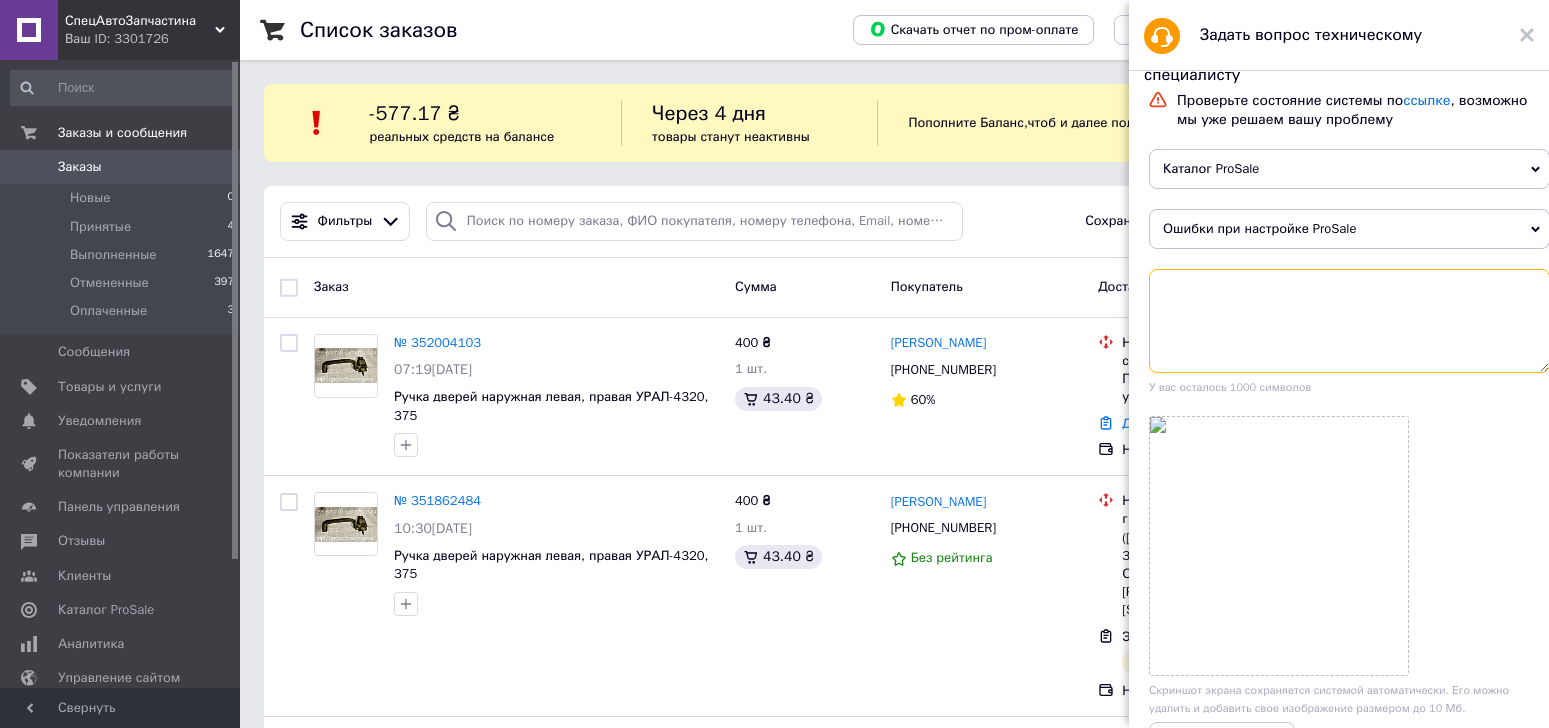 click at bounding box center (1349, 321) 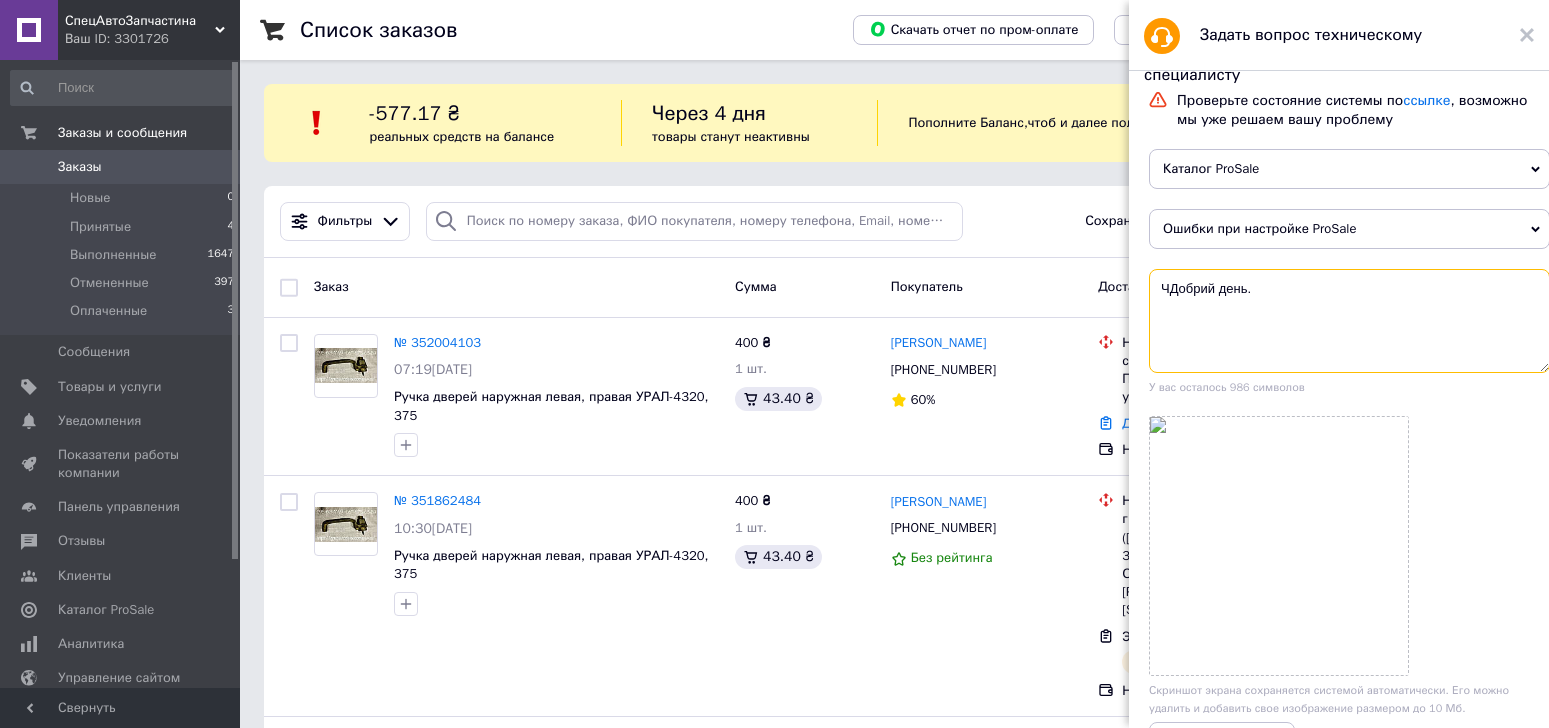 click on "ЧДобрий день." at bounding box center (1349, 321) 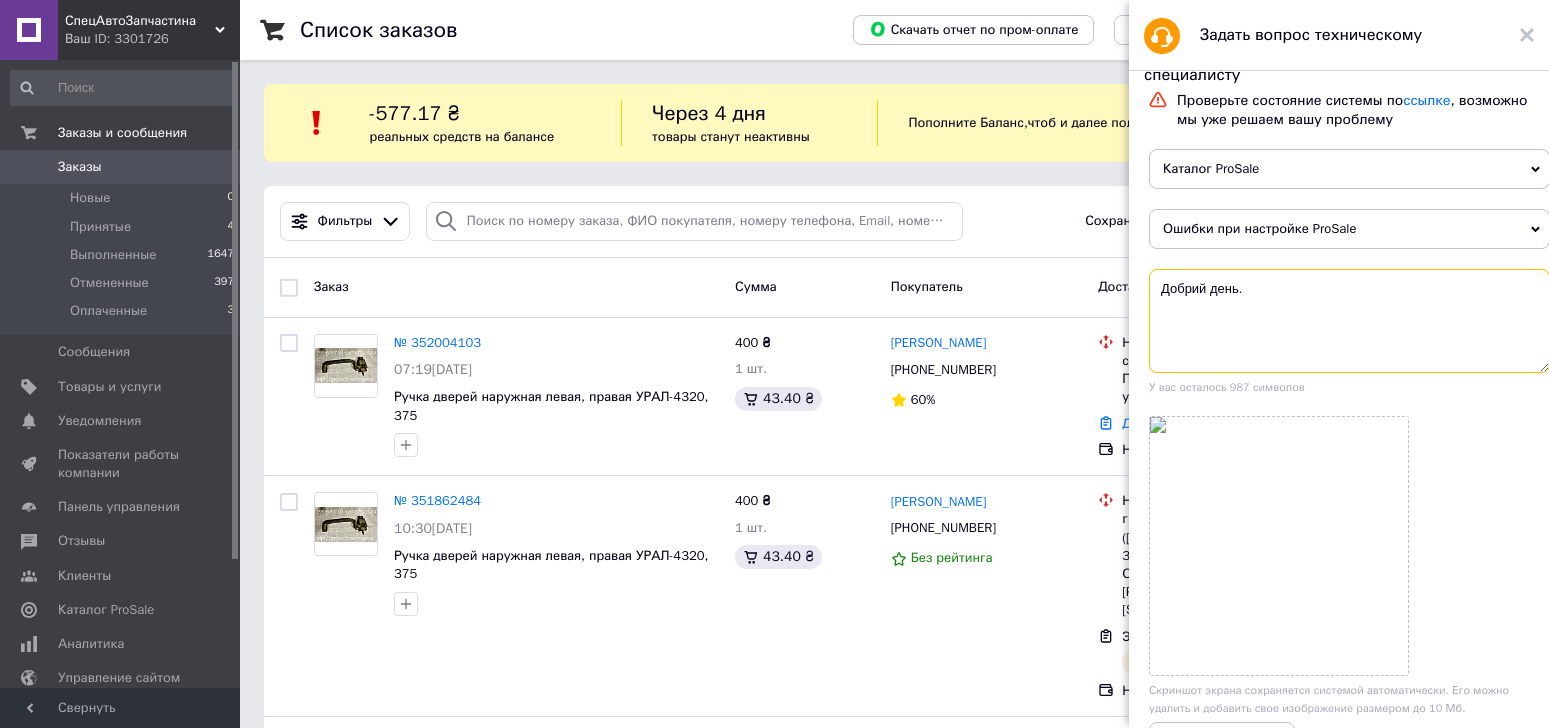 click on "Добрий день." at bounding box center (1349, 321) 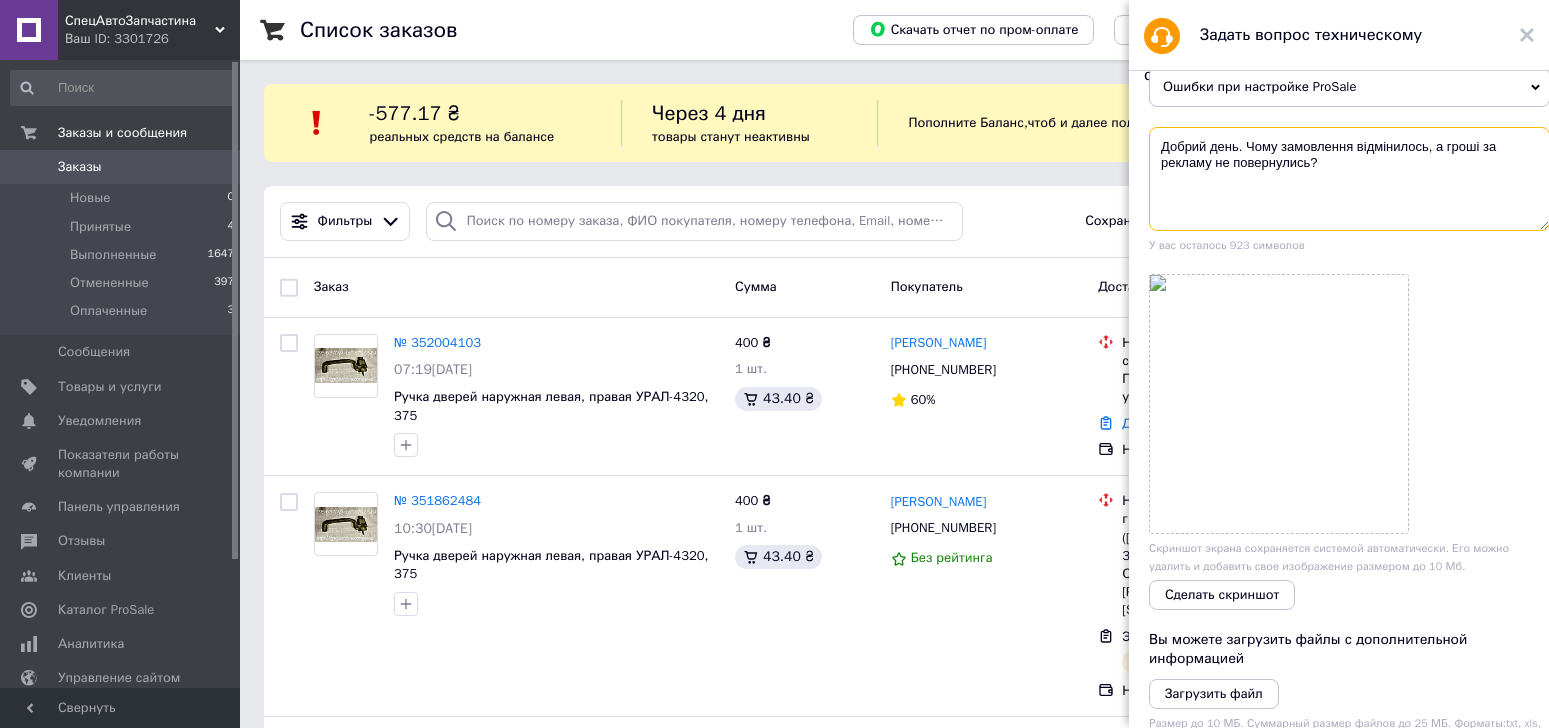 scroll, scrollTop: 300, scrollLeft: 0, axis: vertical 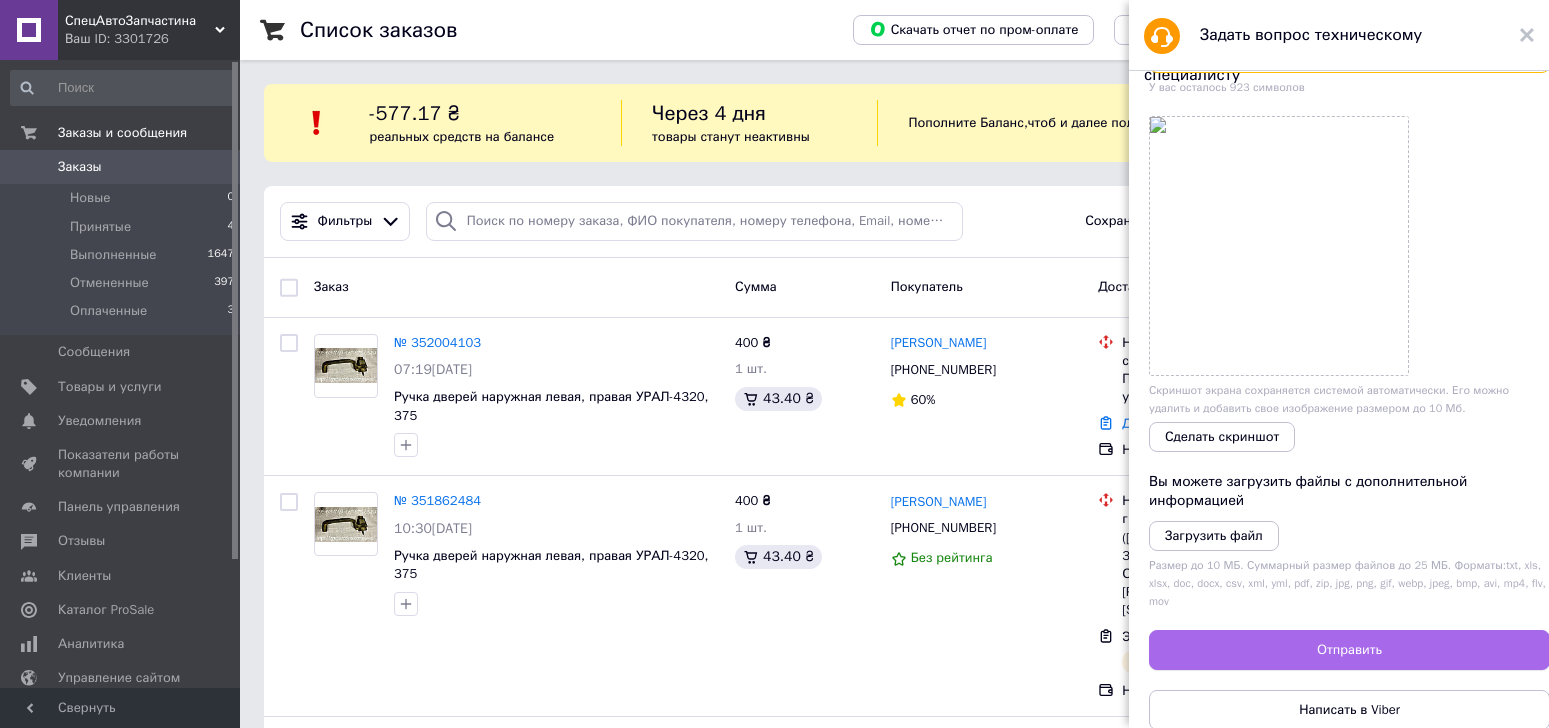 type on "Добрий день. Чому замовлення відмінилось, а гроші за рекламу не повернулись?" 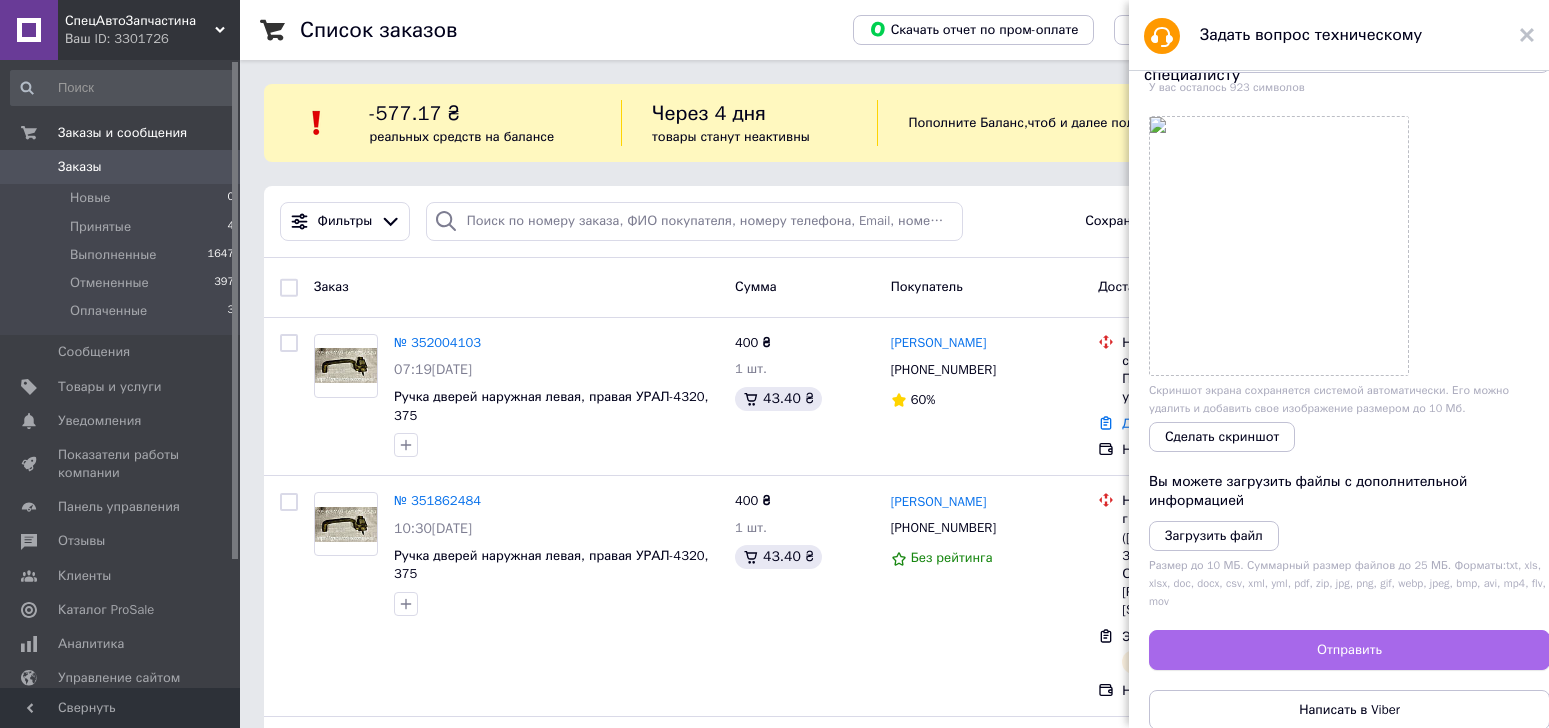 click on "Отправить" at bounding box center (1349, 650) 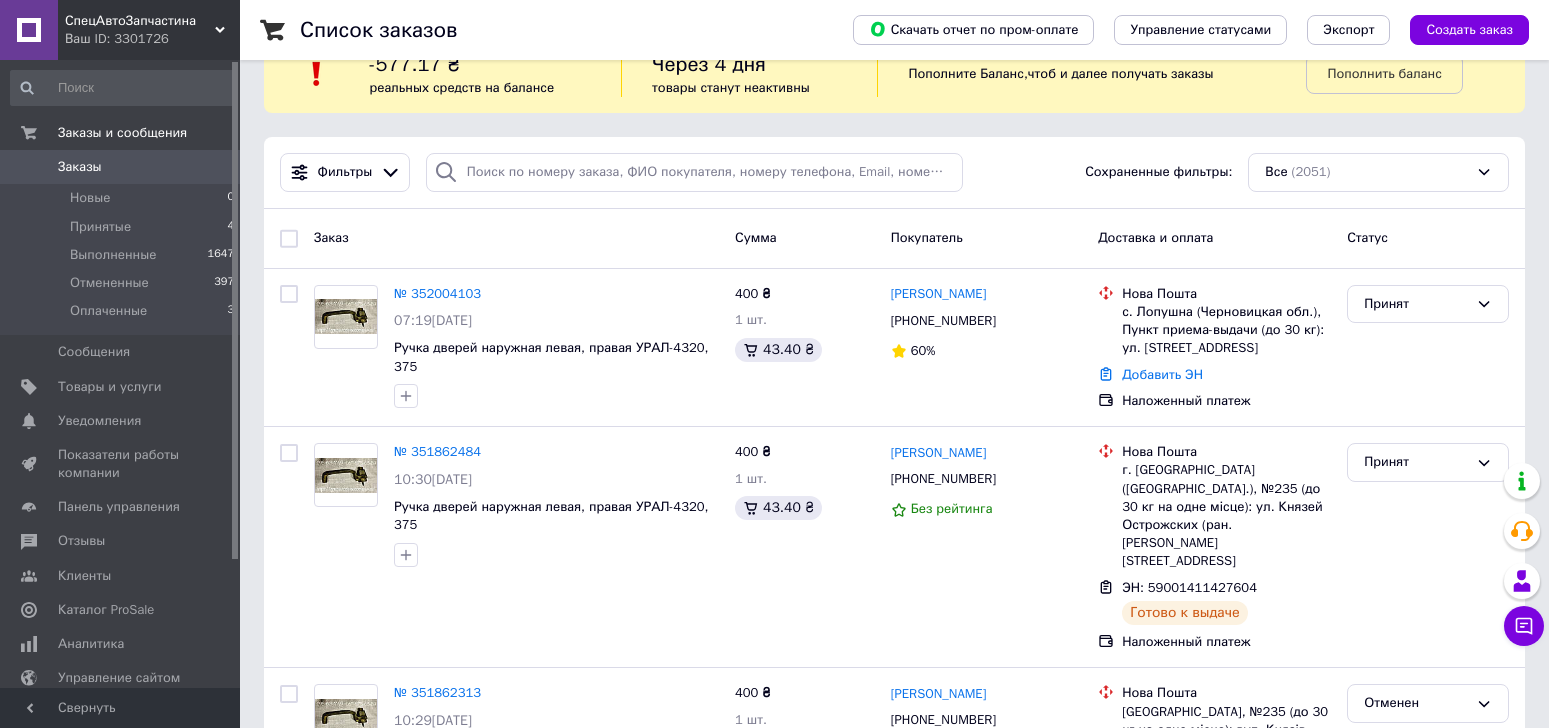 scroll, scrollTop: 0, scrollLeft: 0, axis: both 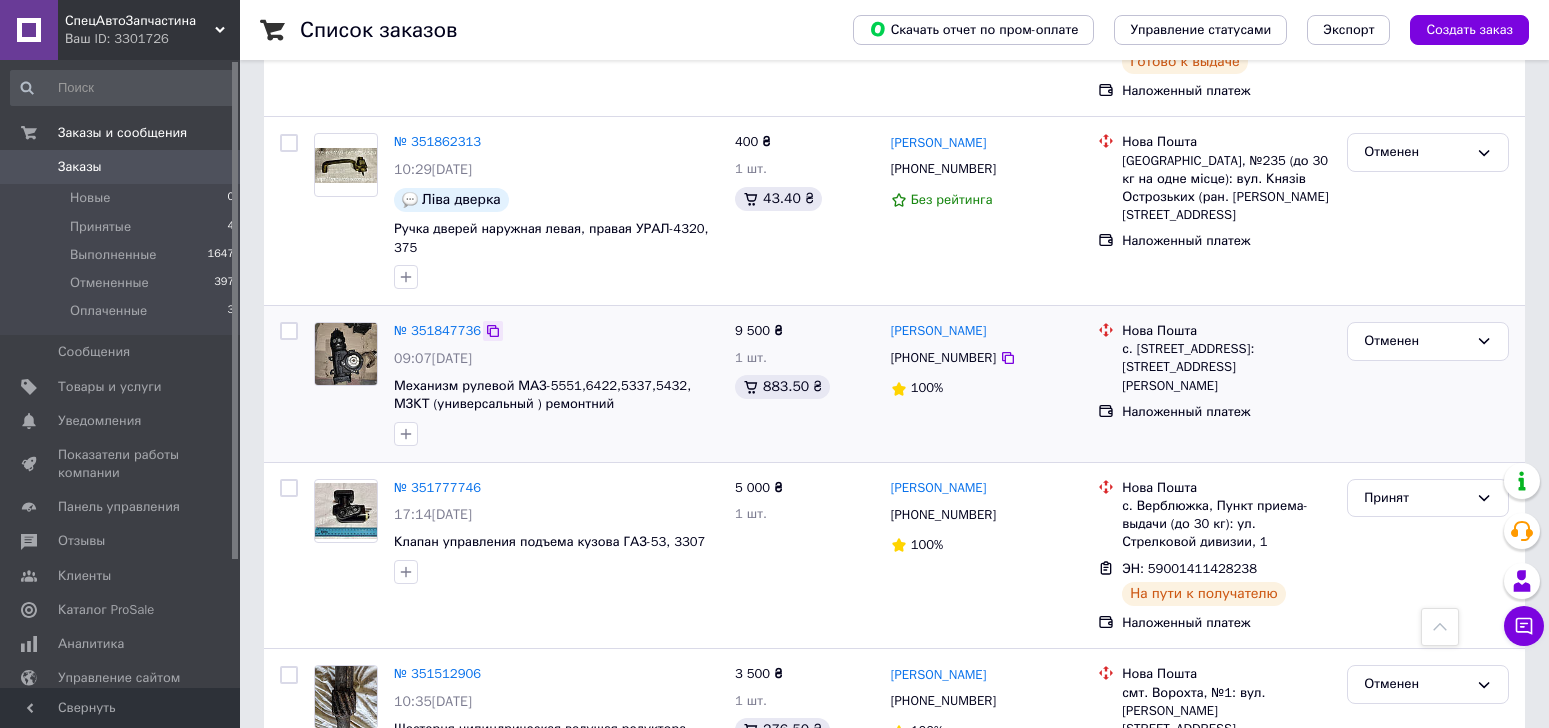 click 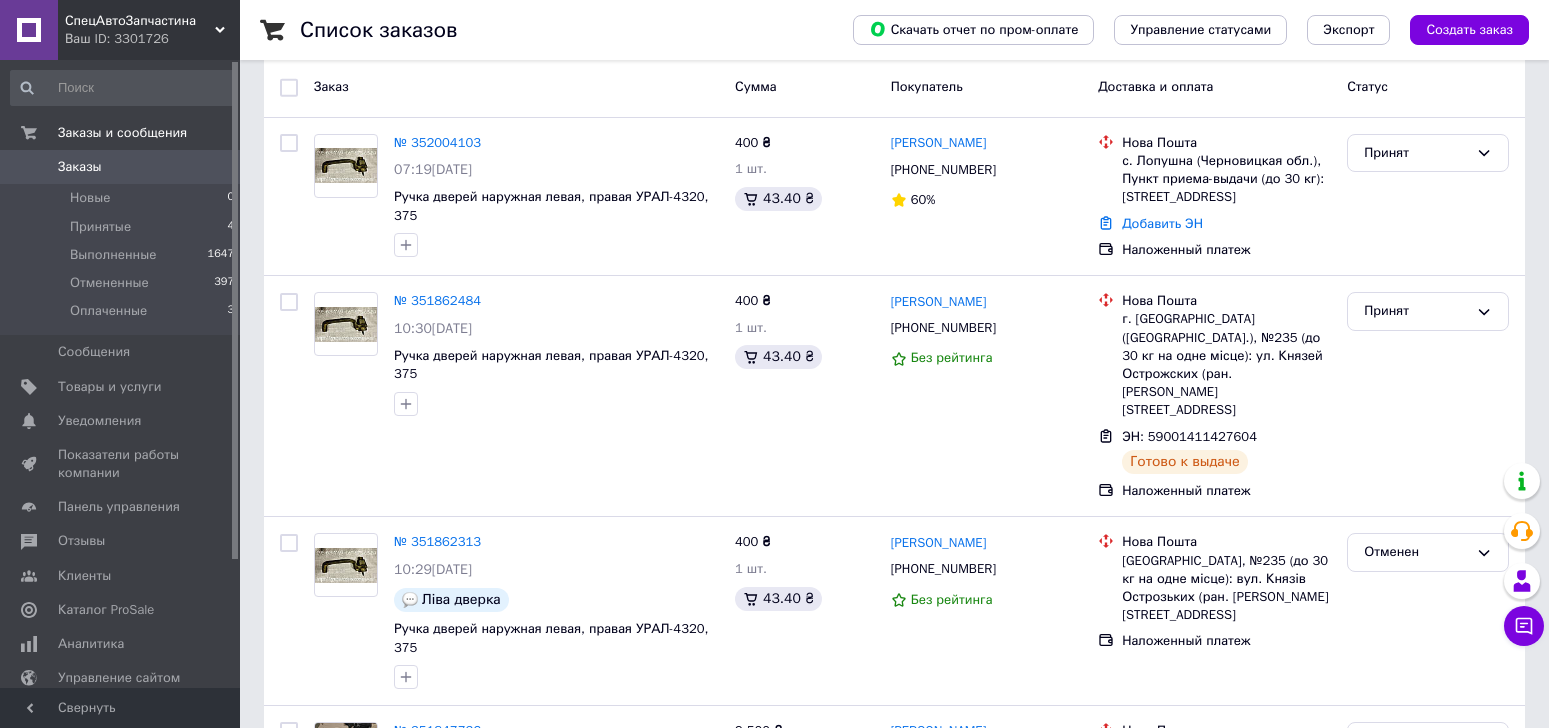 scroll, scrollTop: 0, scrollLeft: 0, axis: both 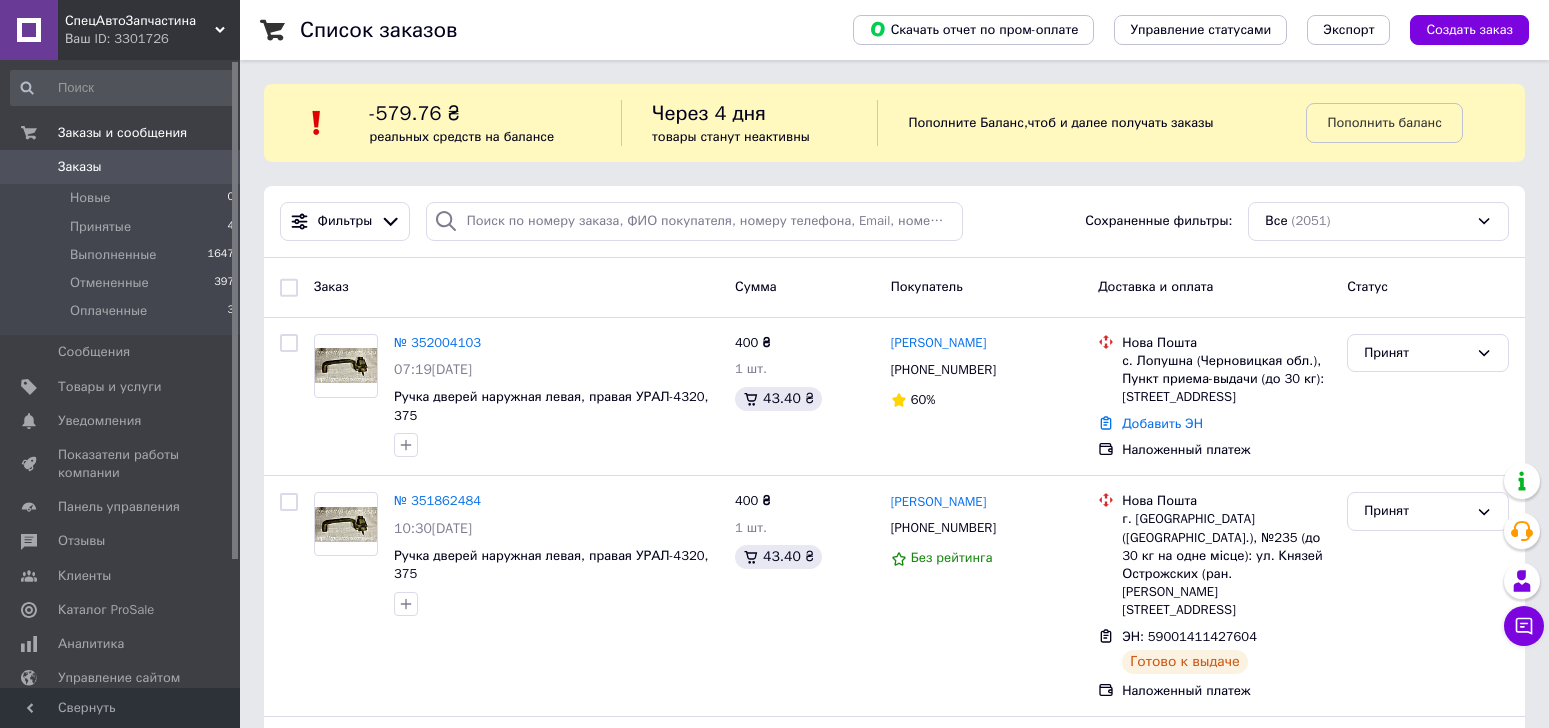 click on "-579.76 ₴" at bounding box center (414, 113) 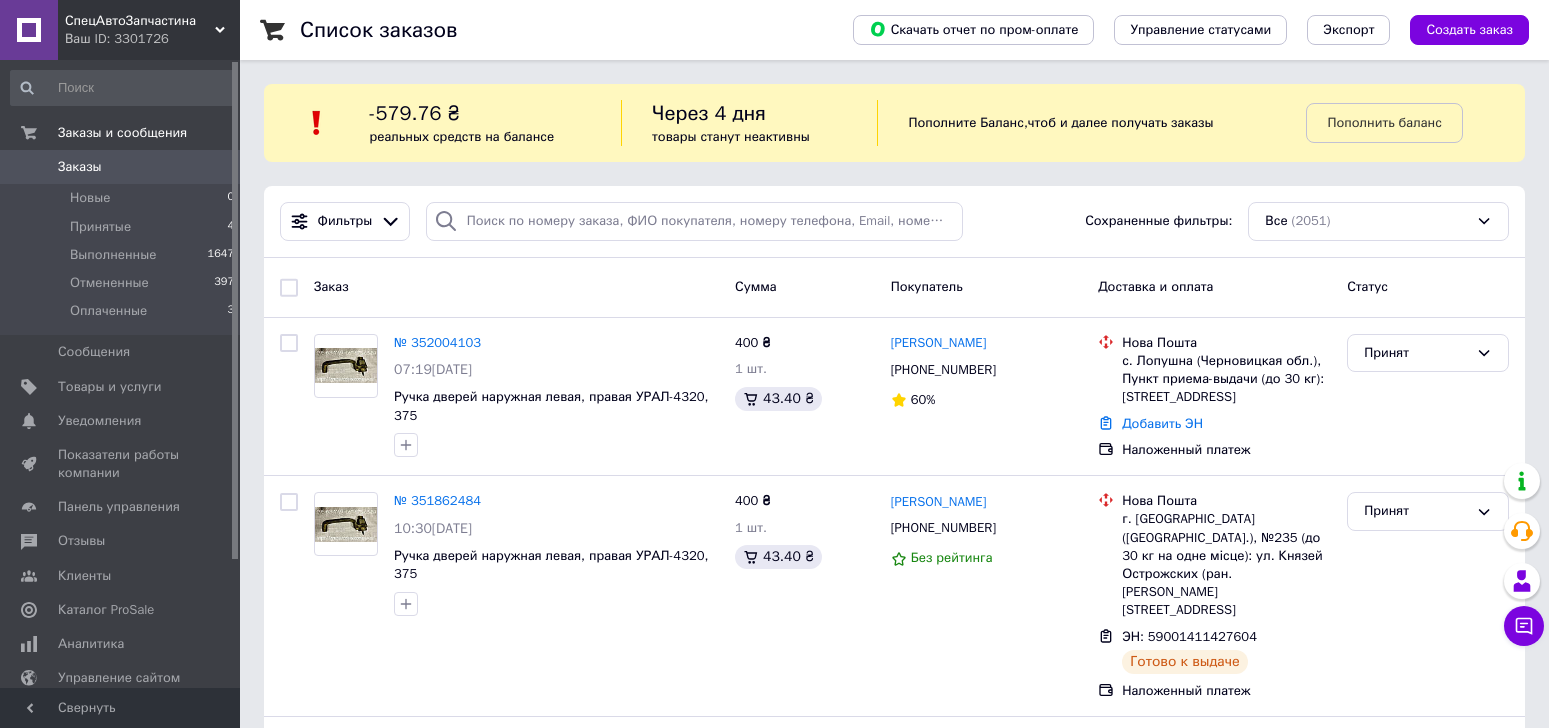 click on "-579.76 ₴ реальных средств на балансе" at bounding box center [495, 123] 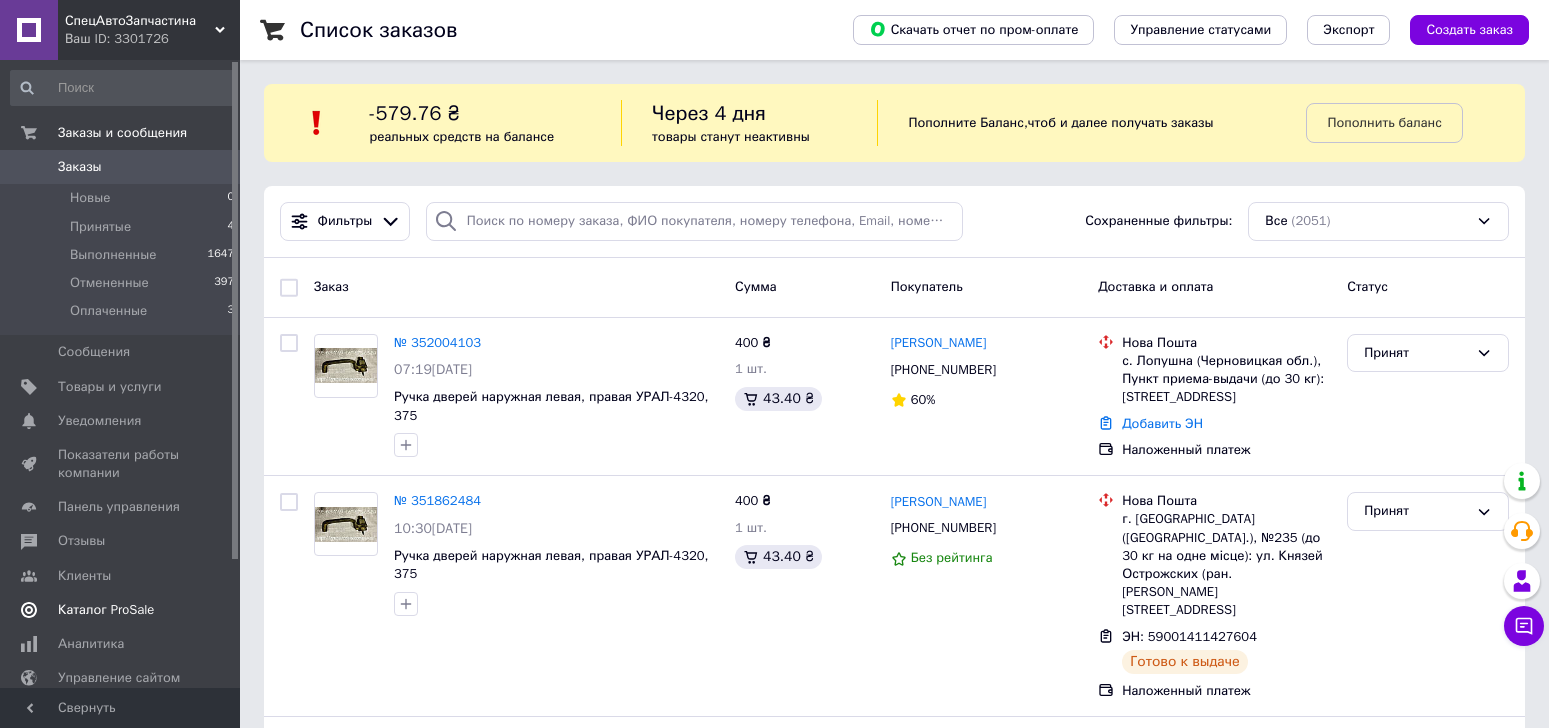 click on "Каталог ProSale" at bounding box center (106, 610) 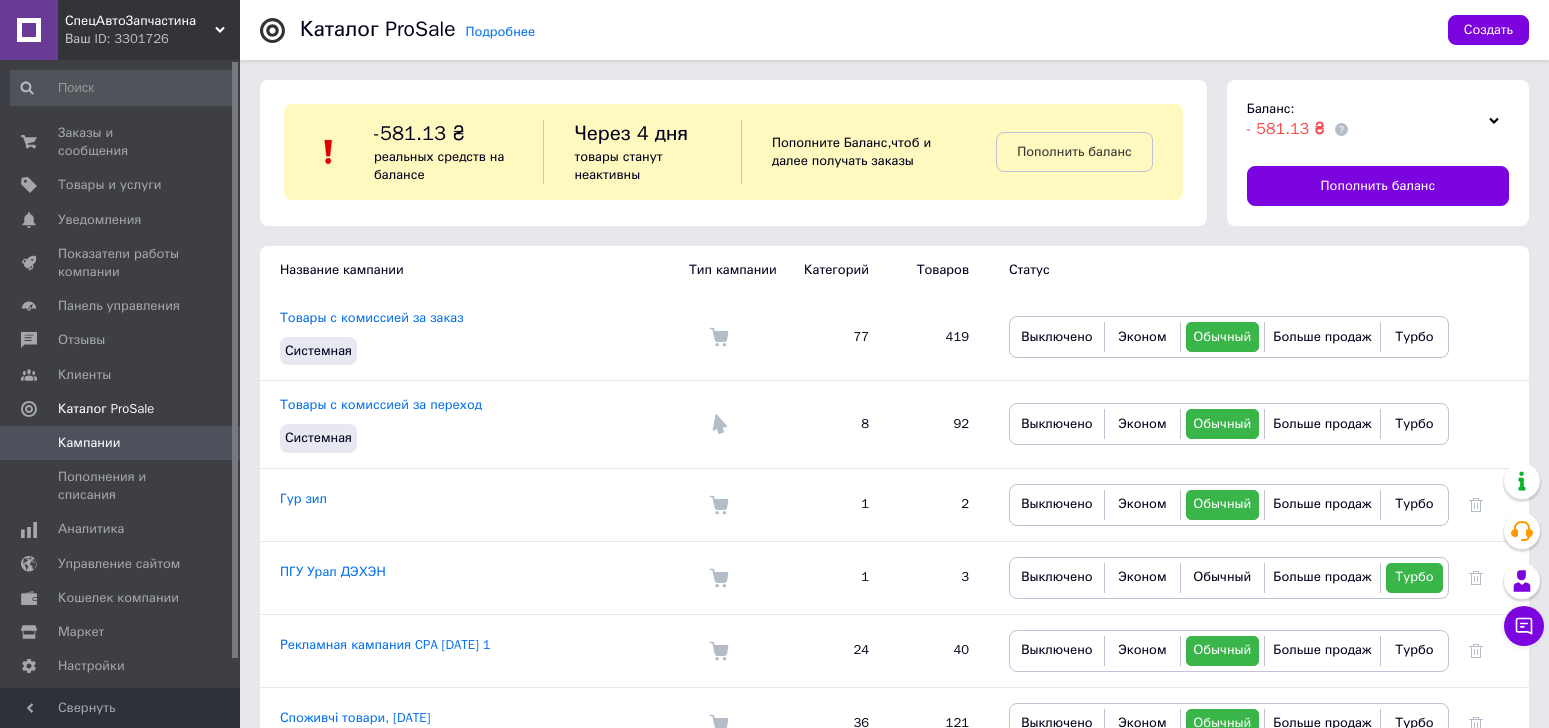 click 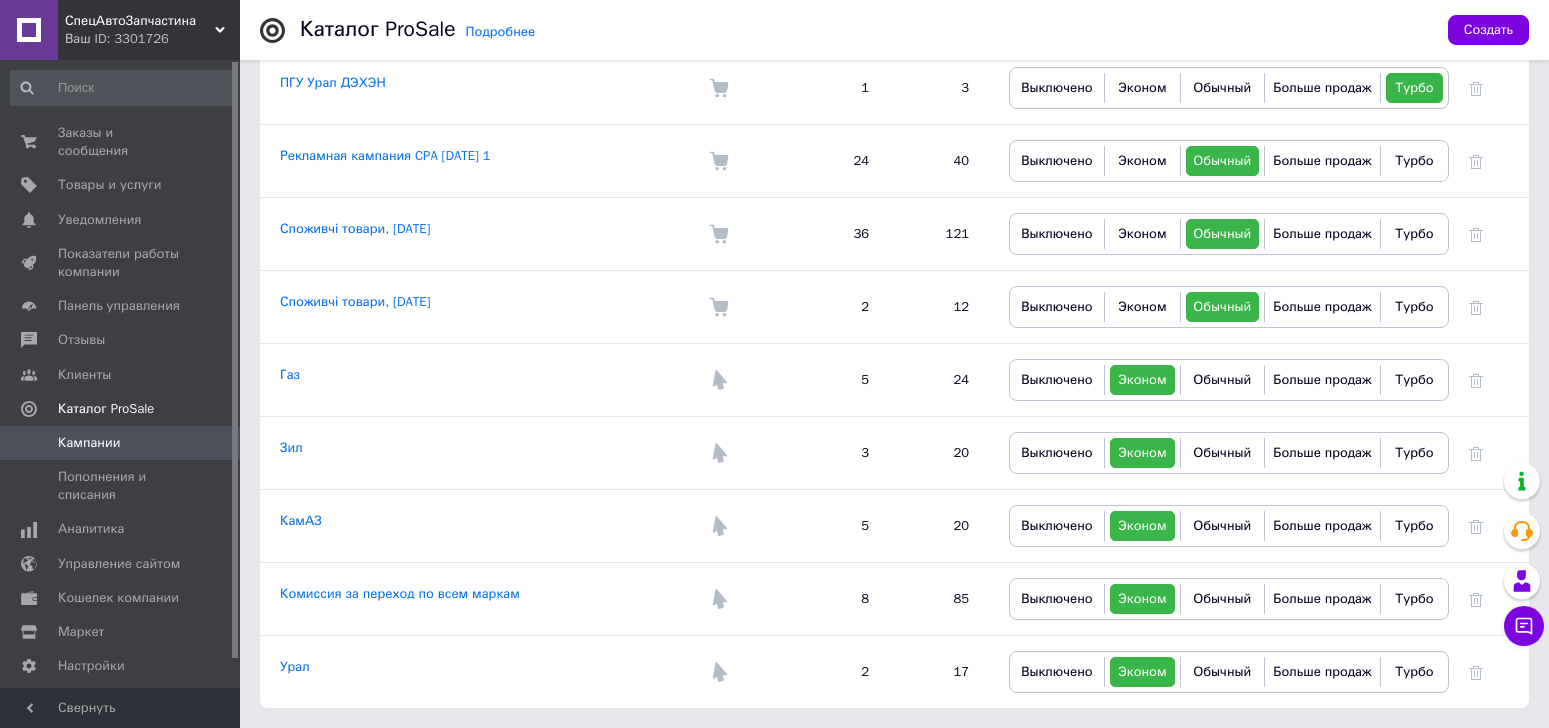 scroll, scrollTop: 0, scrollLeft: 0, axis: both 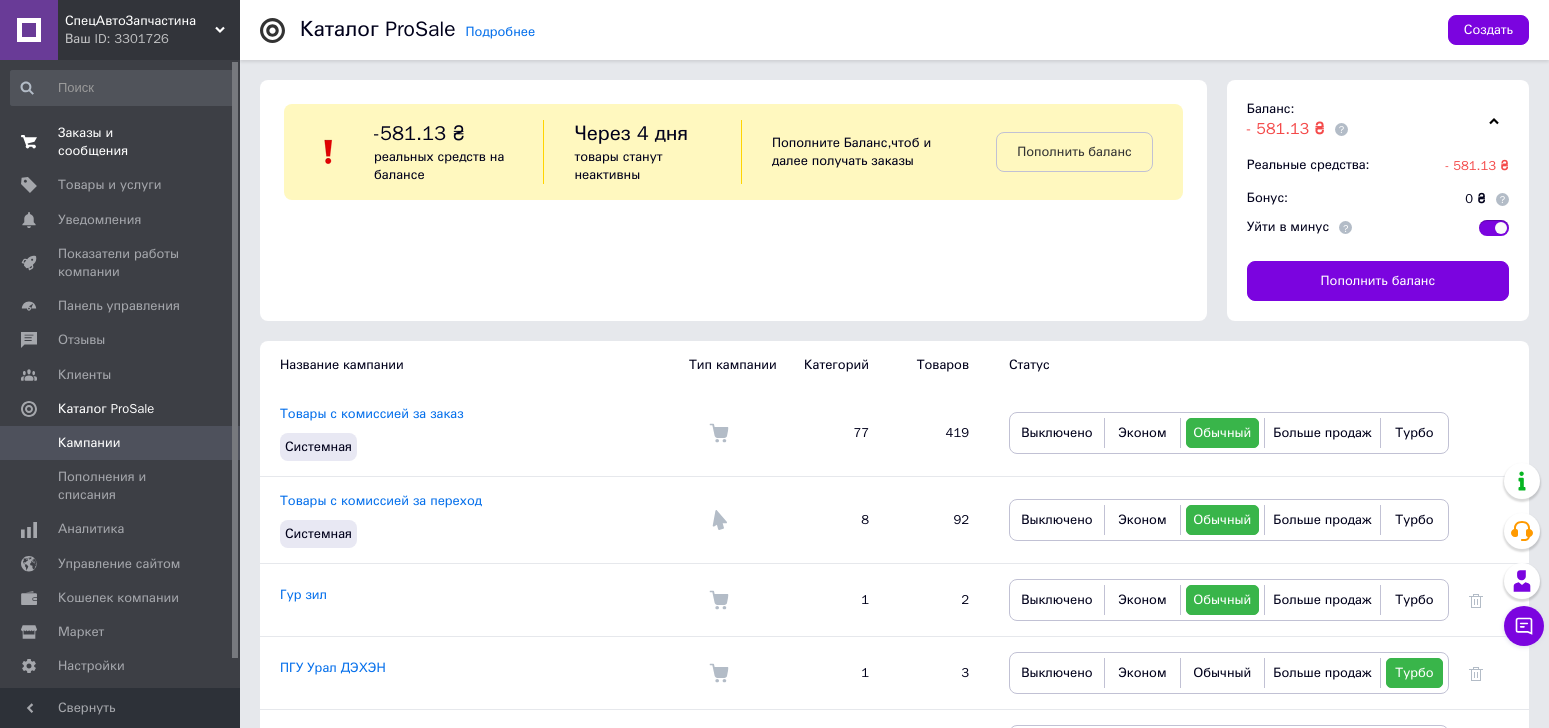 click on "Заказы и сообщения" at bounding box center (121, 142) 